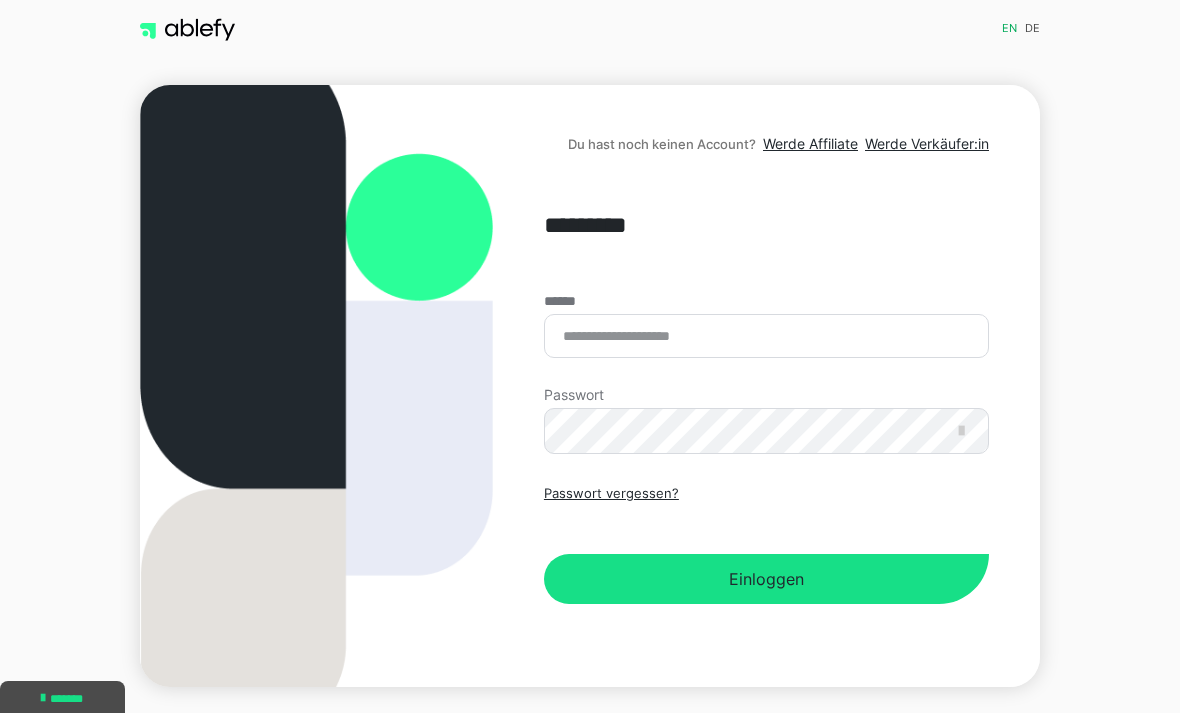 scroll, scrollTop: 0, scrollLeft: 0, axis: both 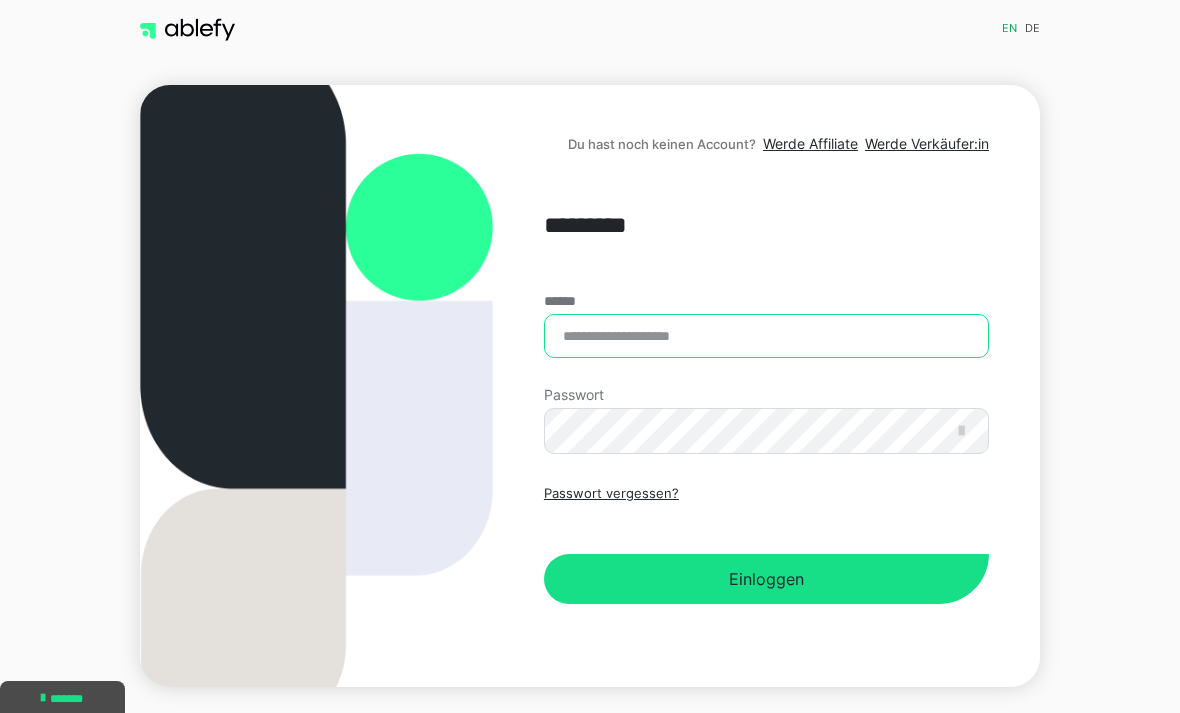 click on "******" at bounding box center (766, 336) 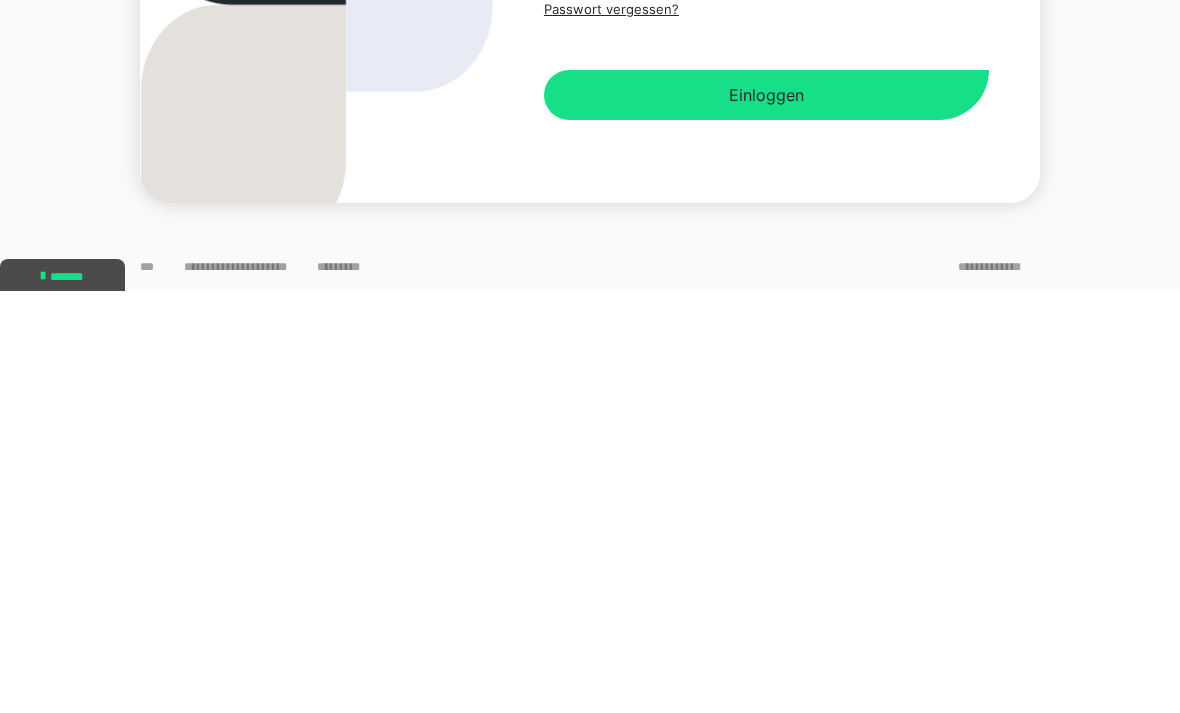 scroll, scrollTop: 64, scrollLeft: 0, axis: vertical 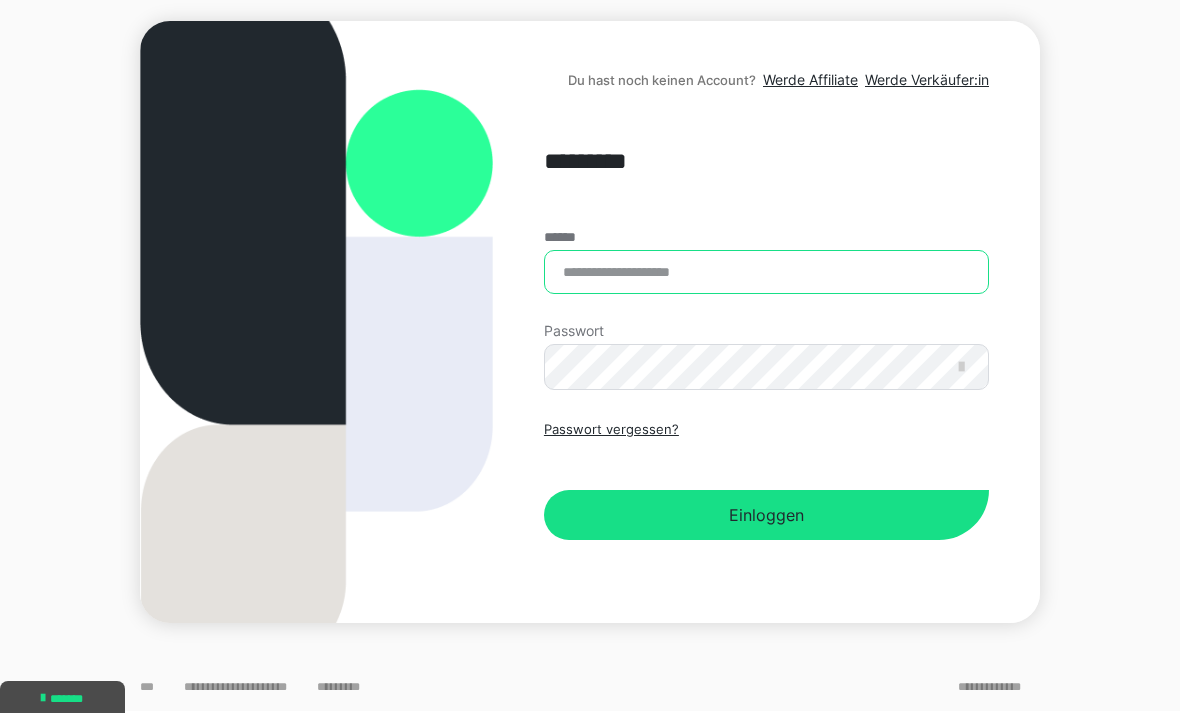 click on "******" at bounding box center [766, 272] 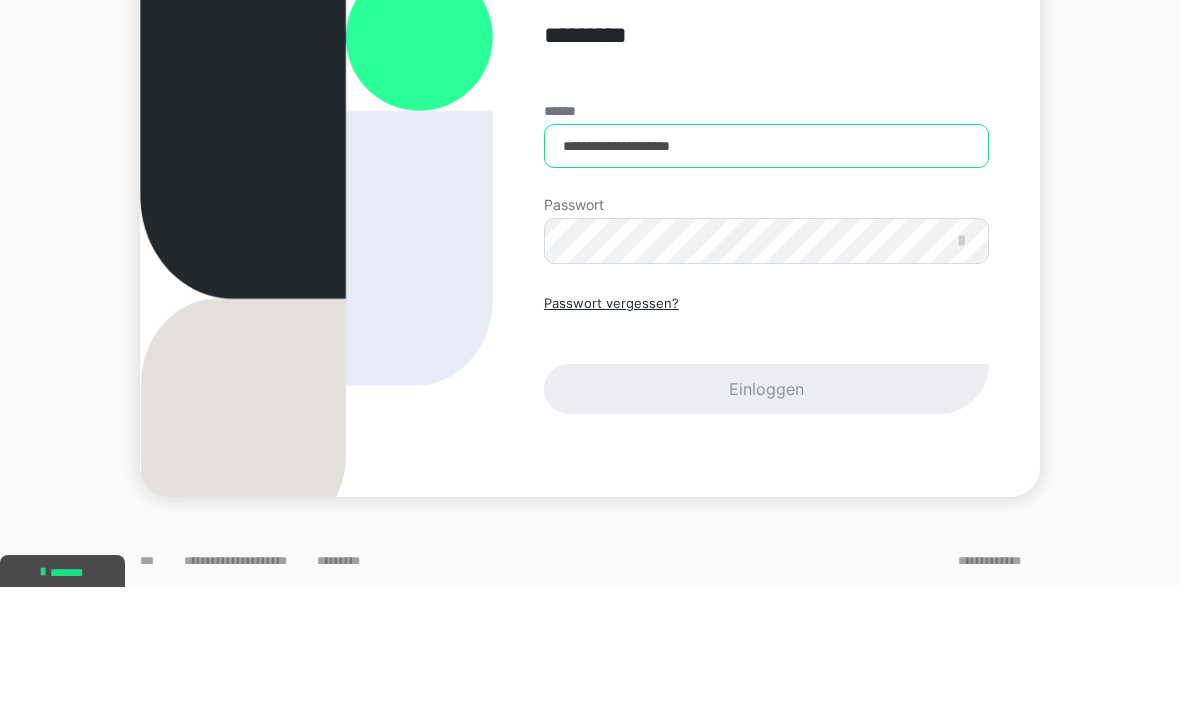 type on "**********" 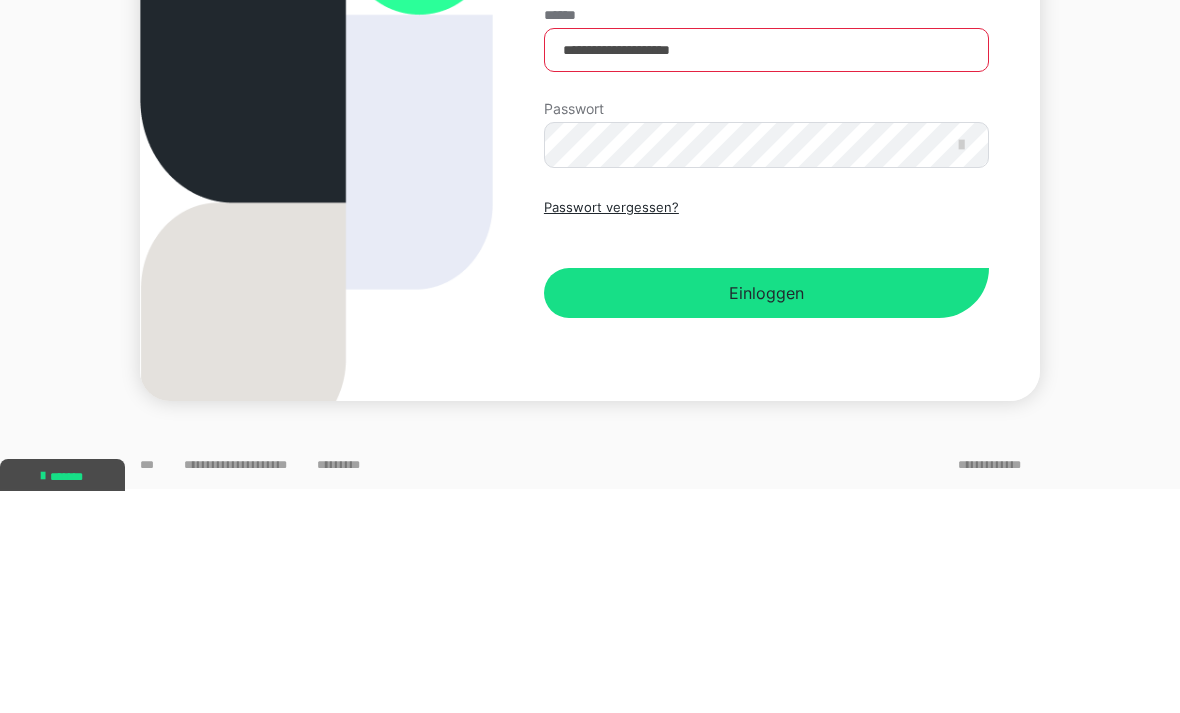 click at bounding box center (961, 367) 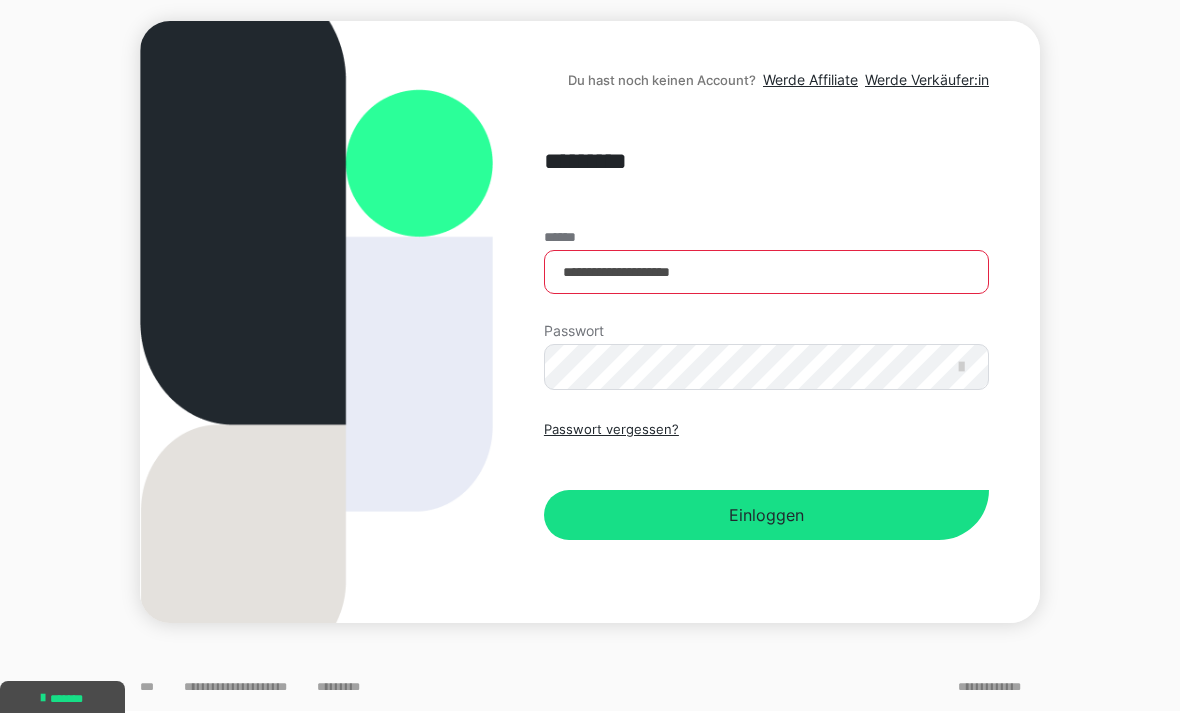click on "Einloggen" at bounding box center (766, 515) 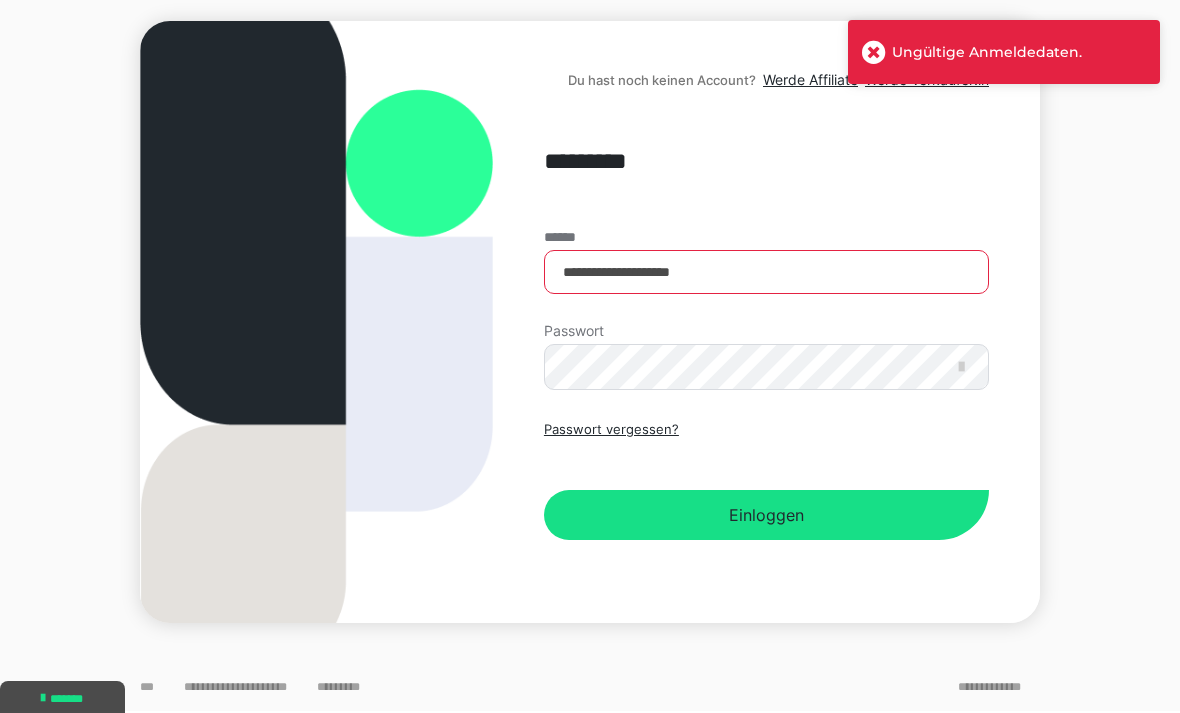 click on "**********" at bounding box center [766, 322] 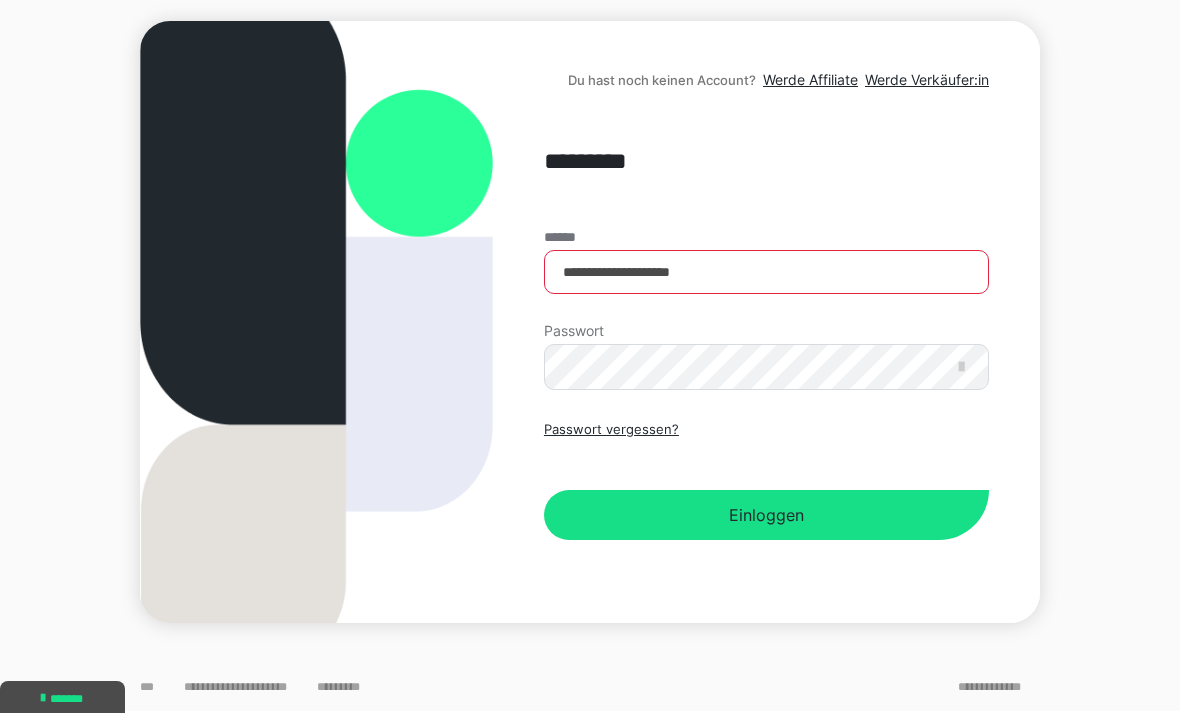 click on "Du hast noch keinen Account?" at bounding box center [662, 80] 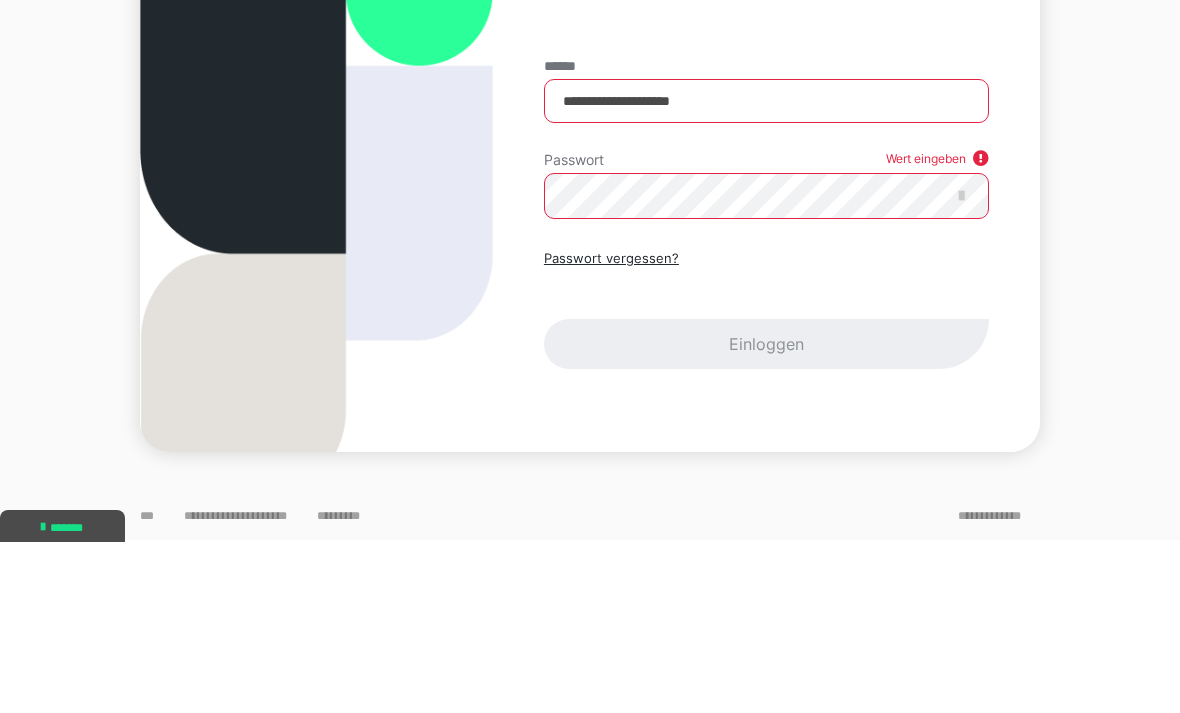 click on "Passwort vergessen?" at bounding box center [611, 430] 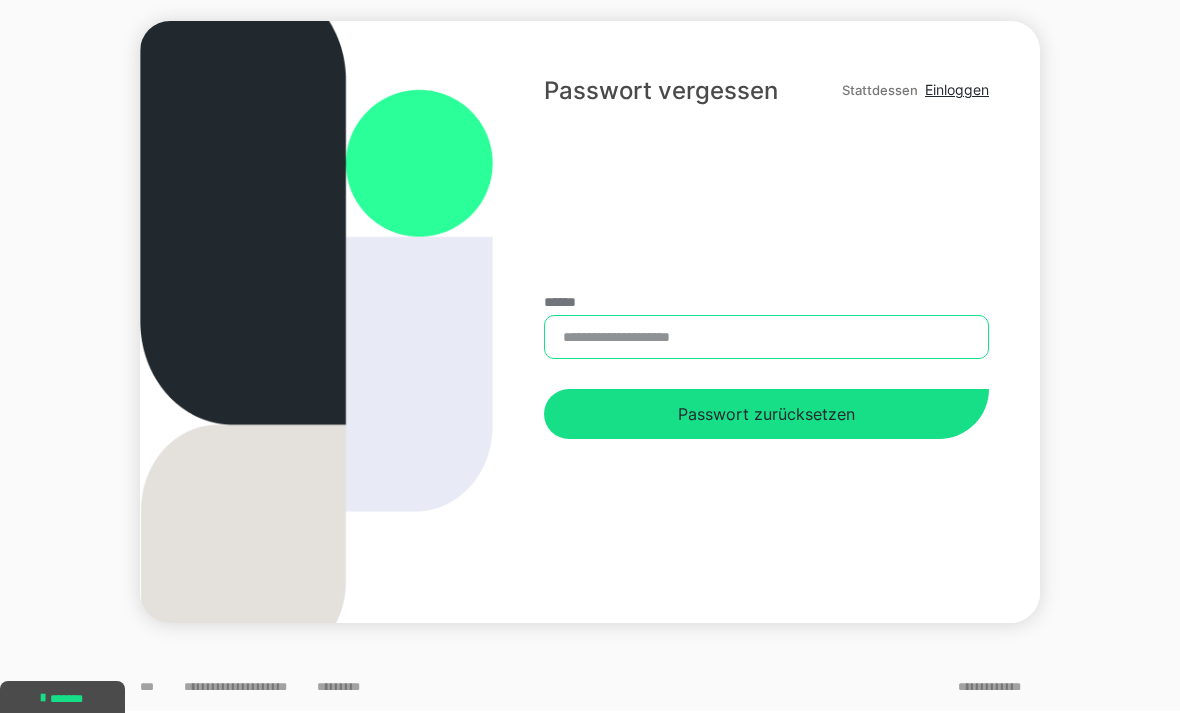 click on "******" at bounding box center [766, 337] 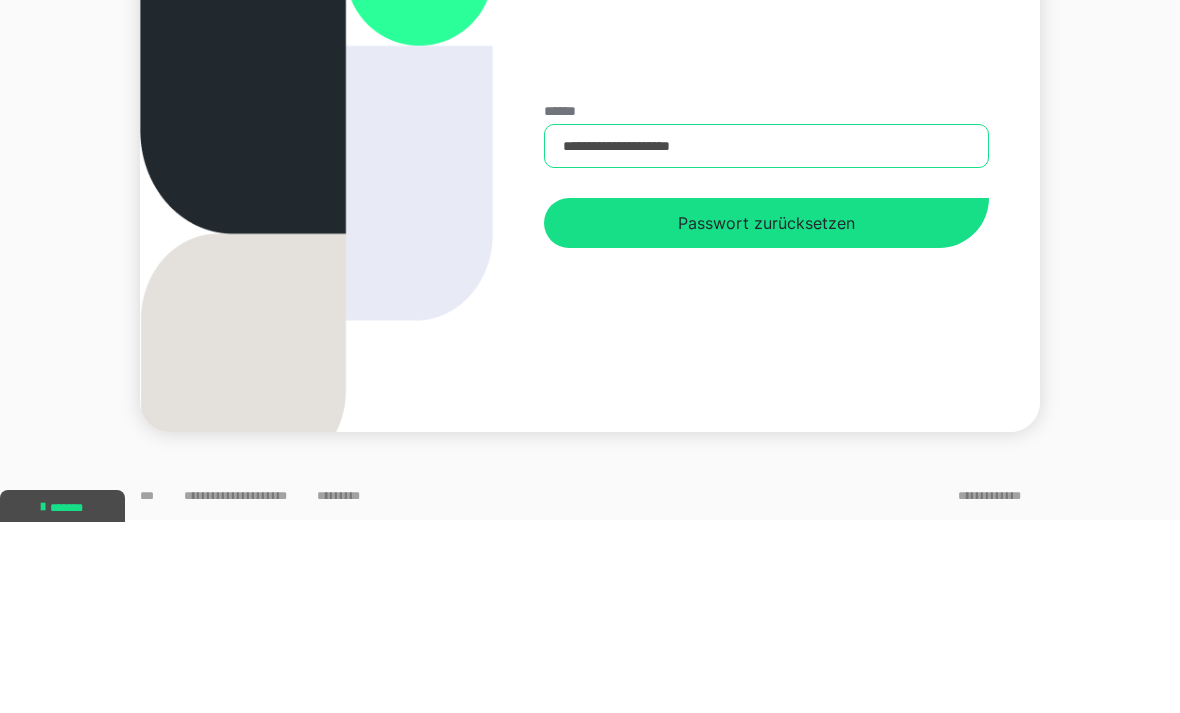 type on "**********" 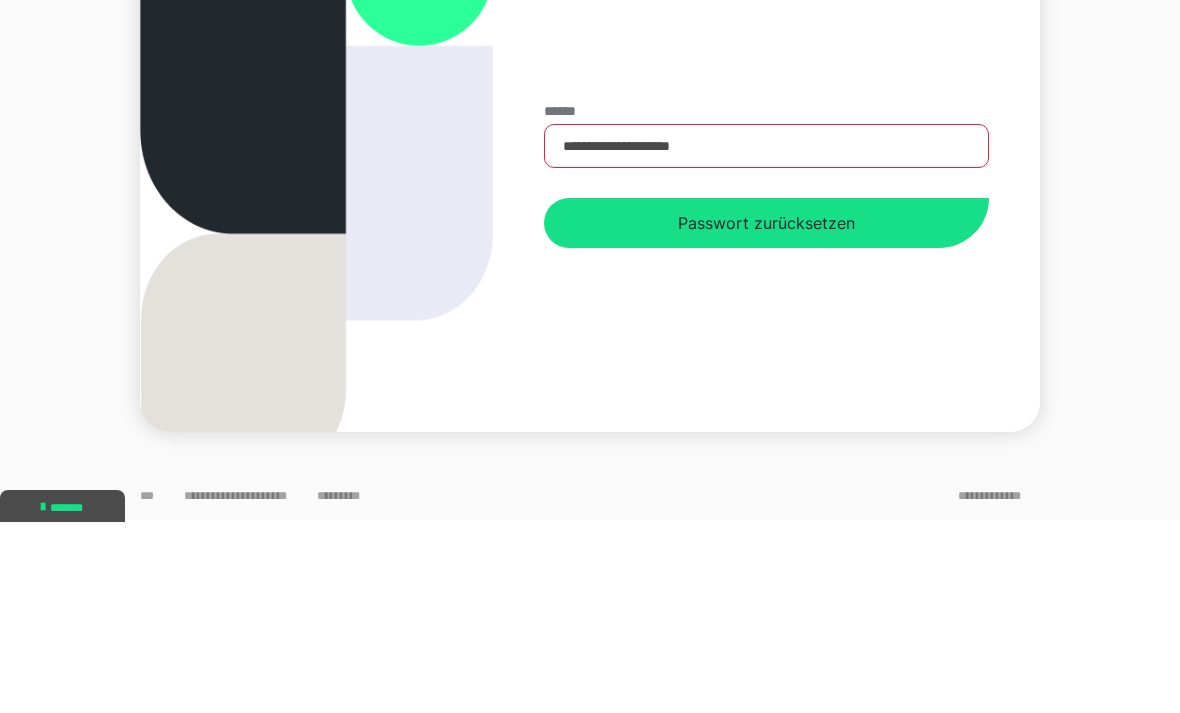 click on "Passwort zurücksetzen" at bounding box center (766, 414) 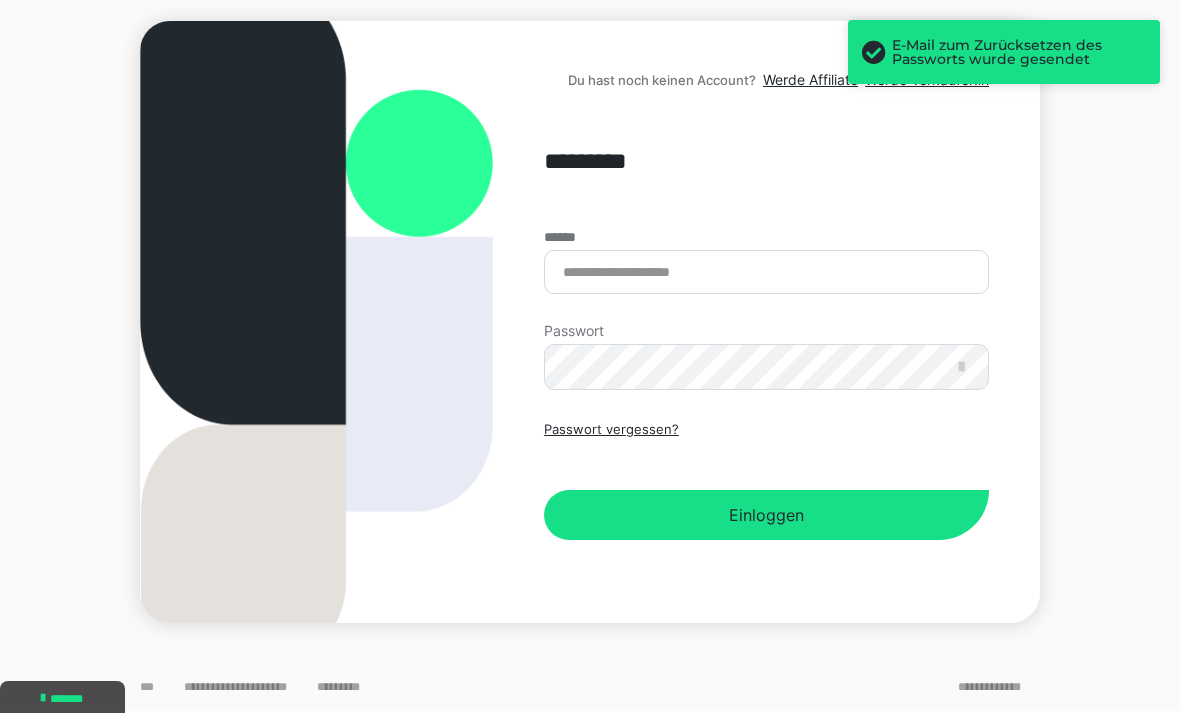 click on "Du hast noch keinen Account? Werde Affiliate Werde Verkäufer:in ********* ****** Passwort Passwort vergessen? Einloggen" at bounding box center [590, 322] 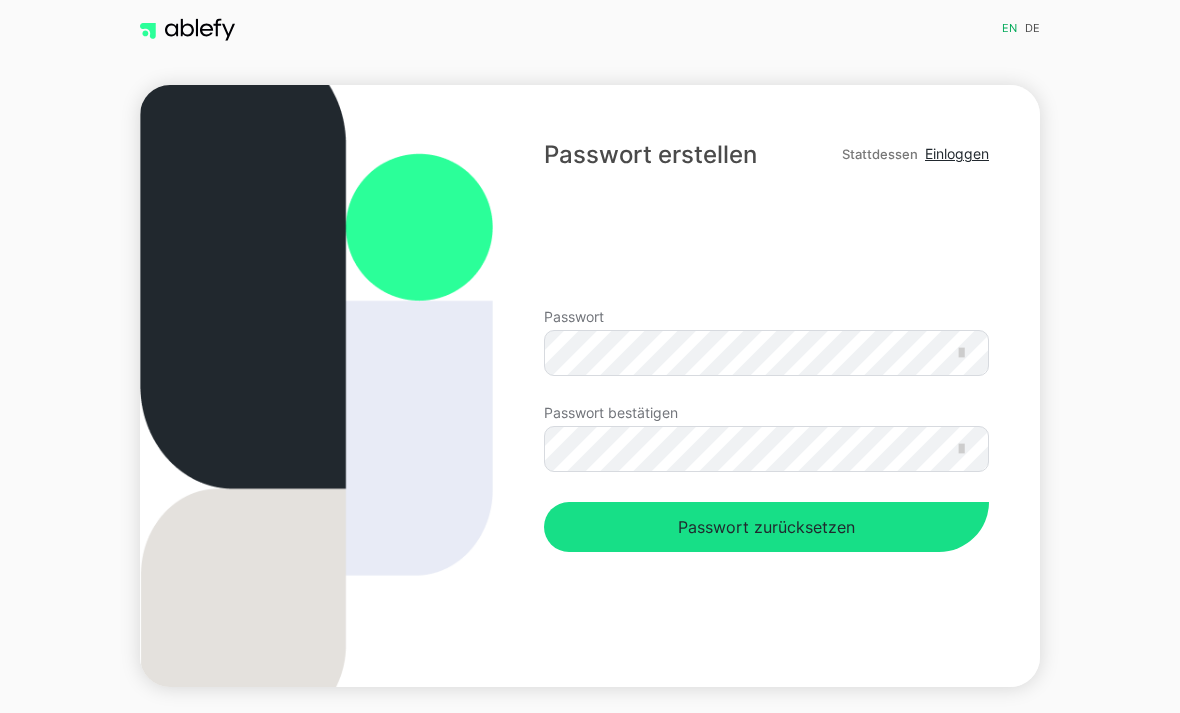 scroll, scrollTop: 0, scrollLeft: 0, axis: both 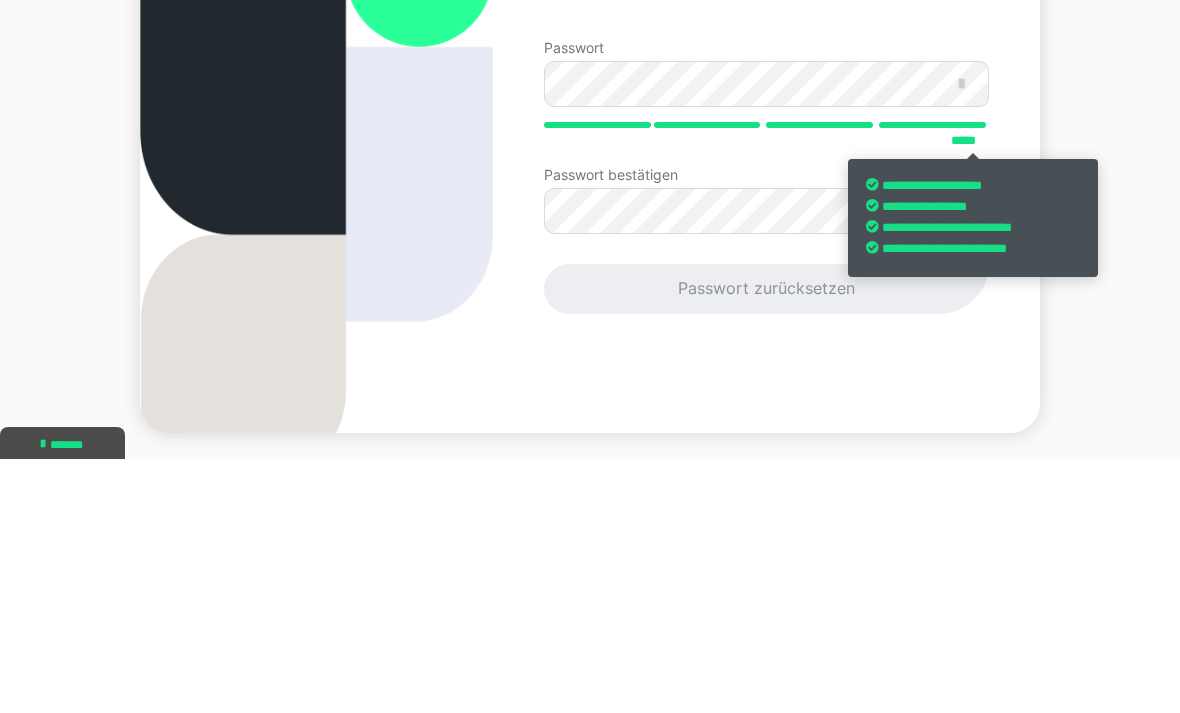click at bounding box center [961, 338] 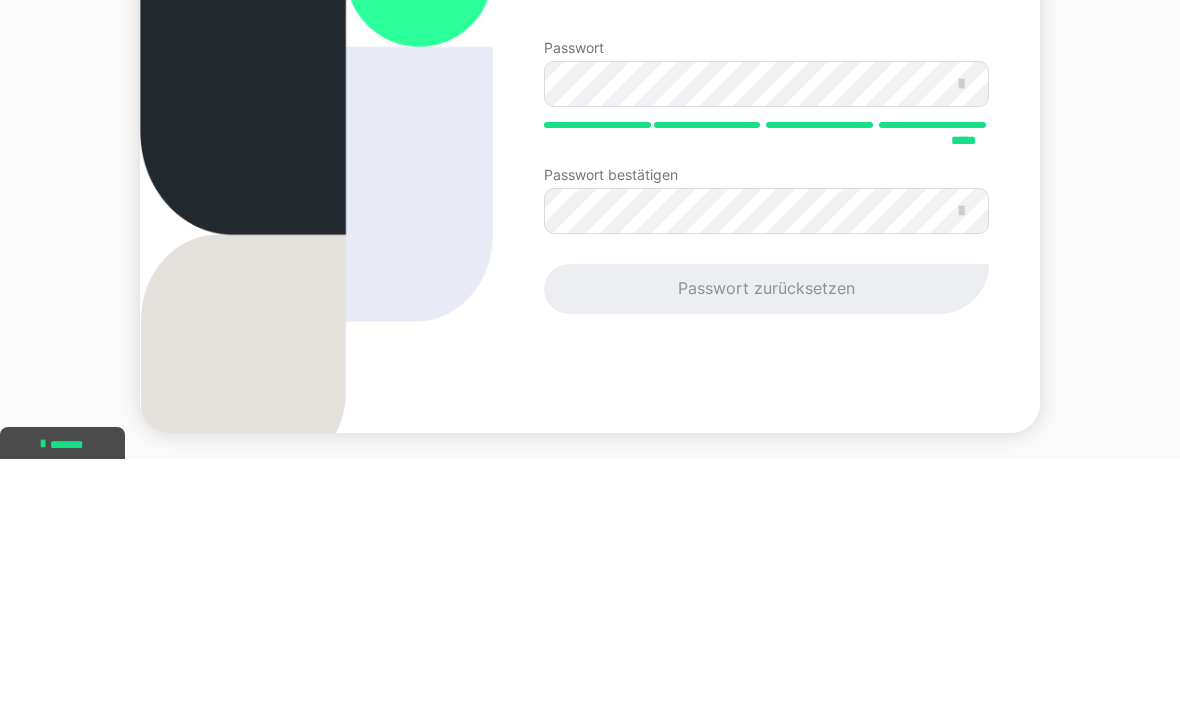 scroll, scrollTop: 64, scrollLeft: 0, axis: vertical 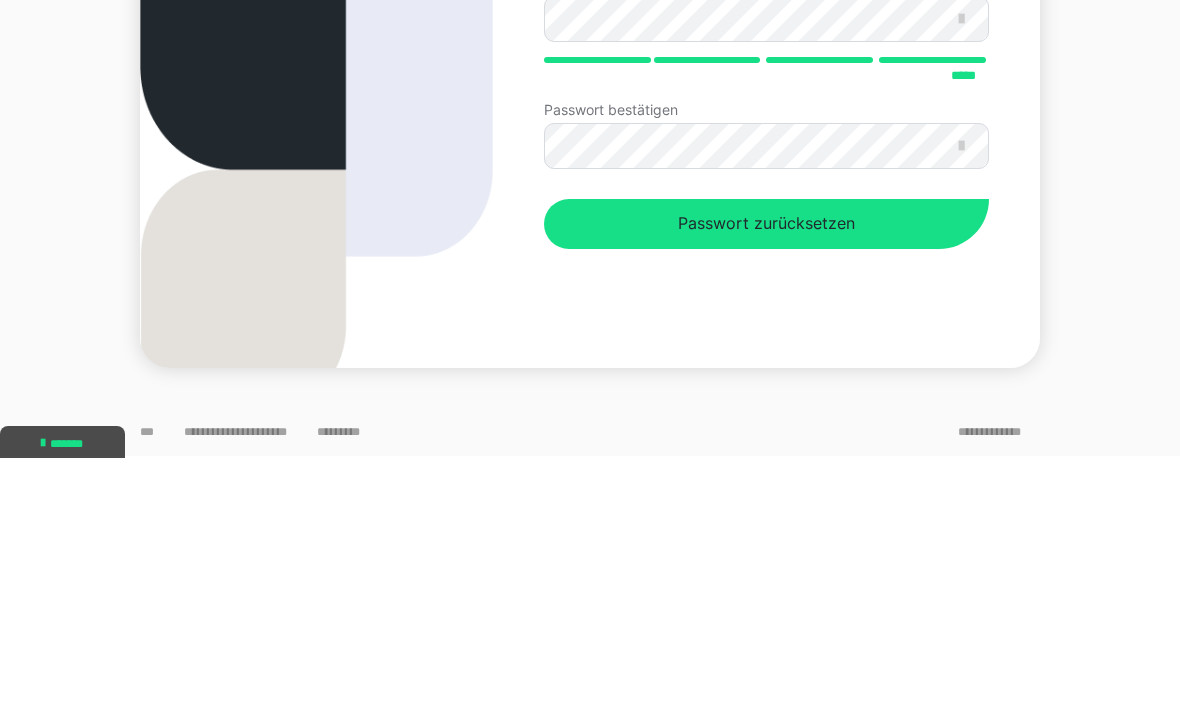 click at bounding box center [961, 401] 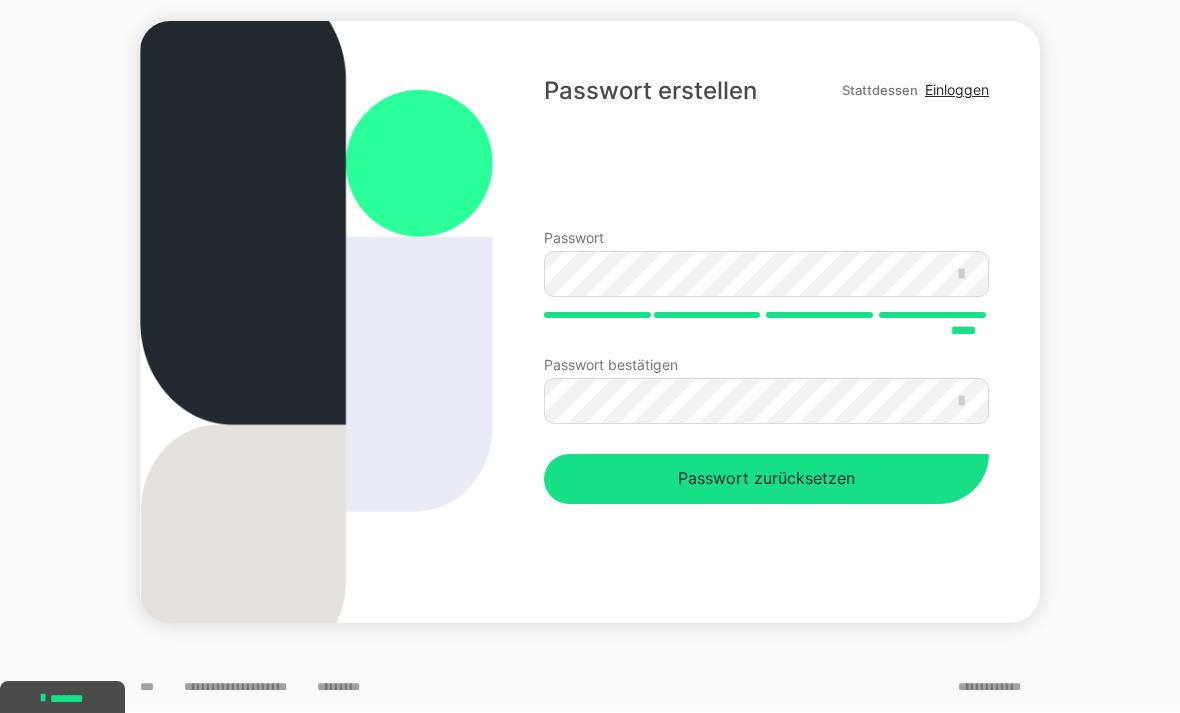 click on "Passwort zurücksetzen" at bounding box center (766, 479) 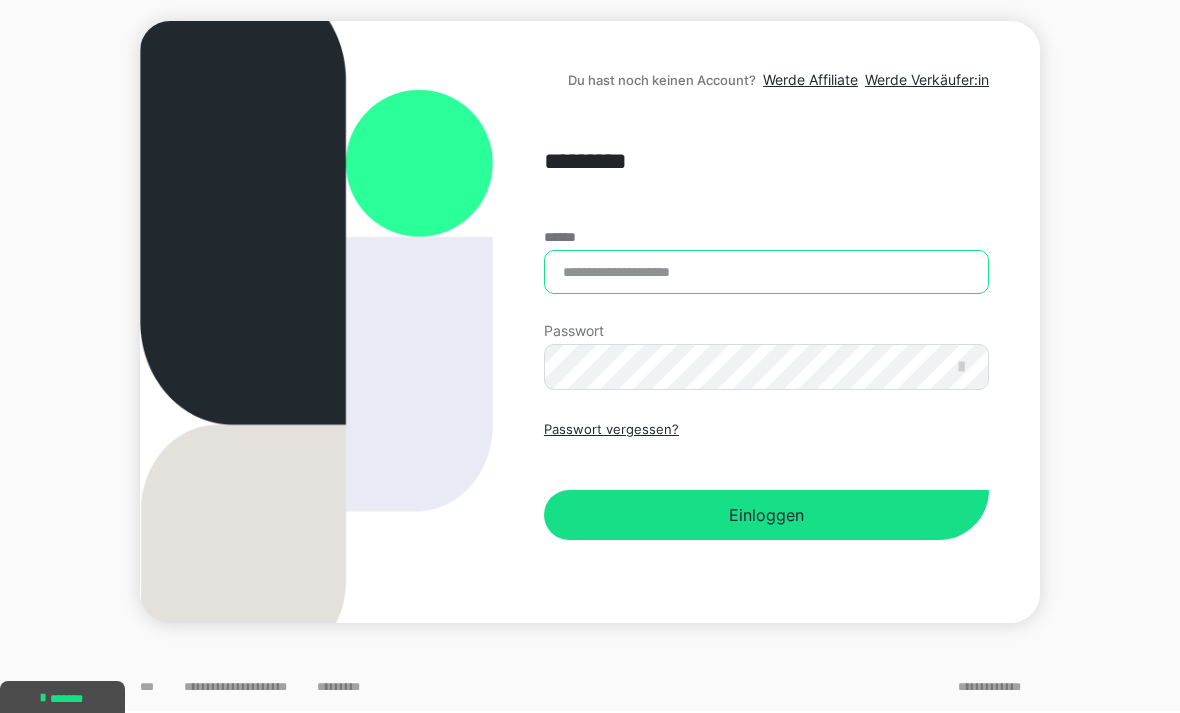 click on "******" at bounding box center (766, 272) 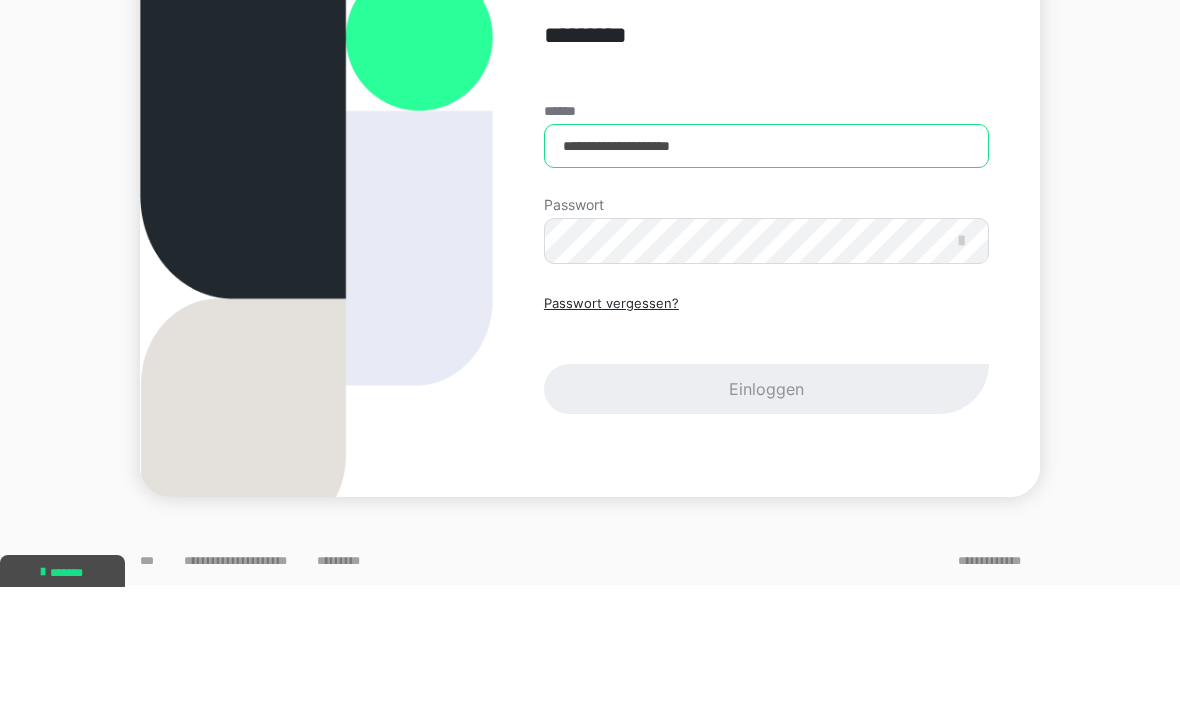 type on "**********" 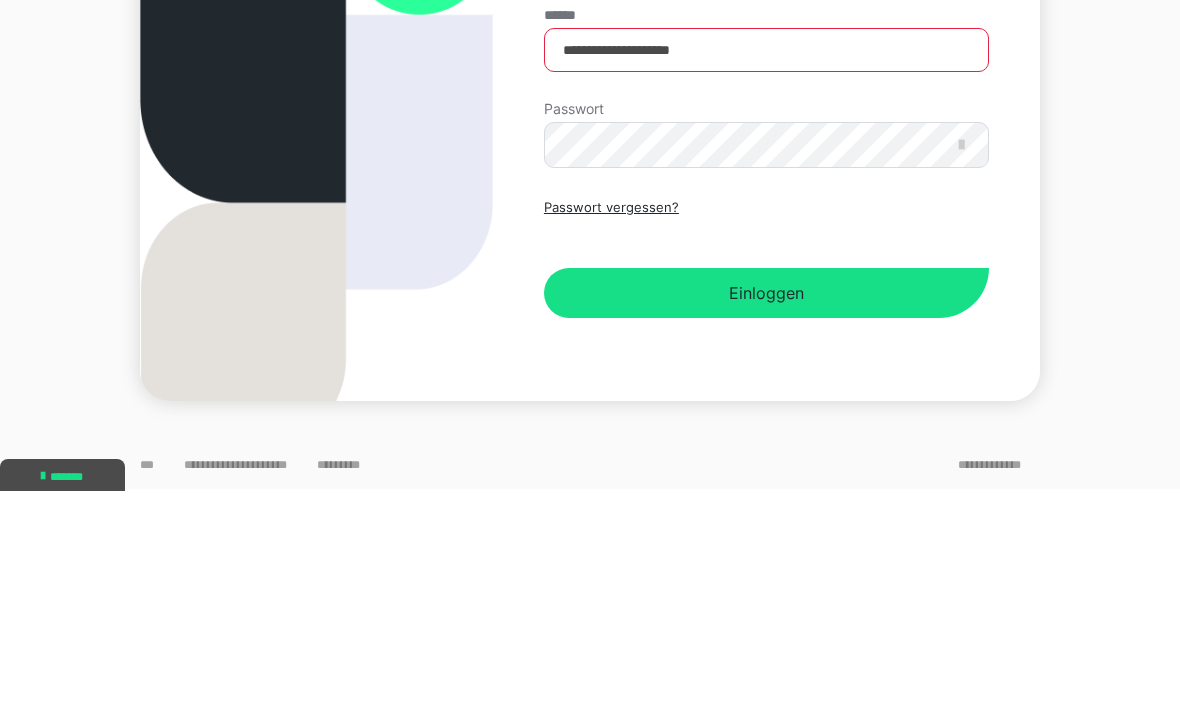 click on "Einloggen" at bounding box center [766, 515] 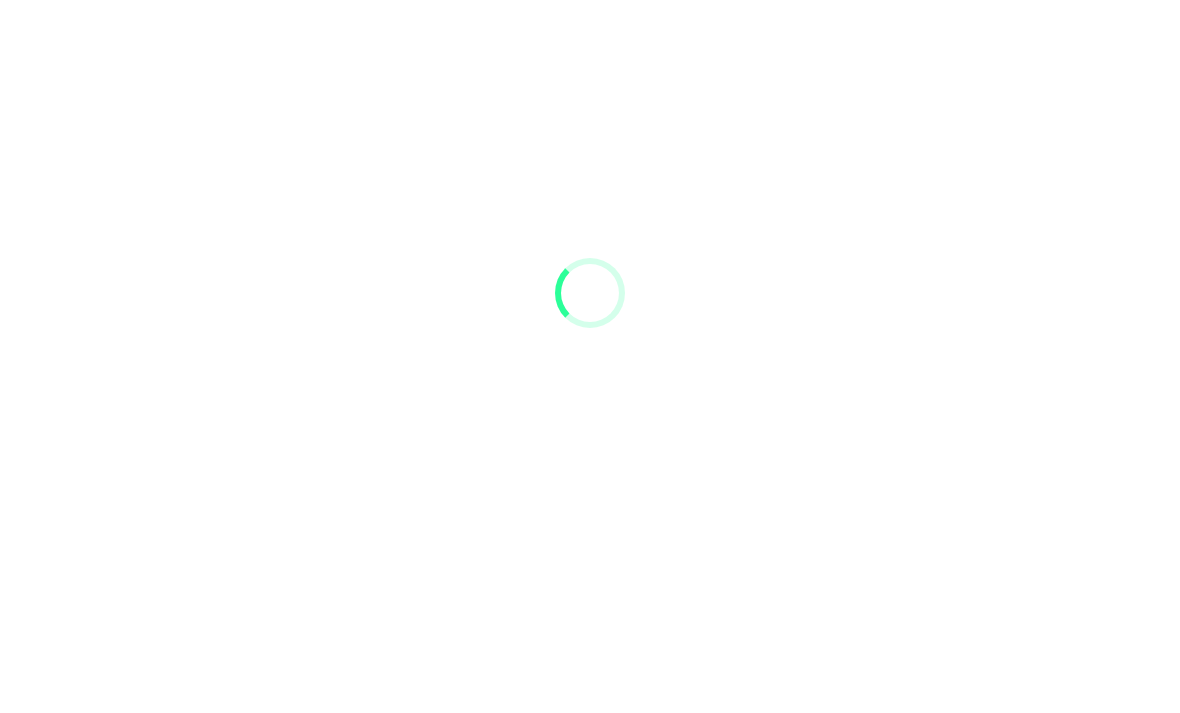 scroll, scrollTop: 0, scrollLeft: 0, axis: both 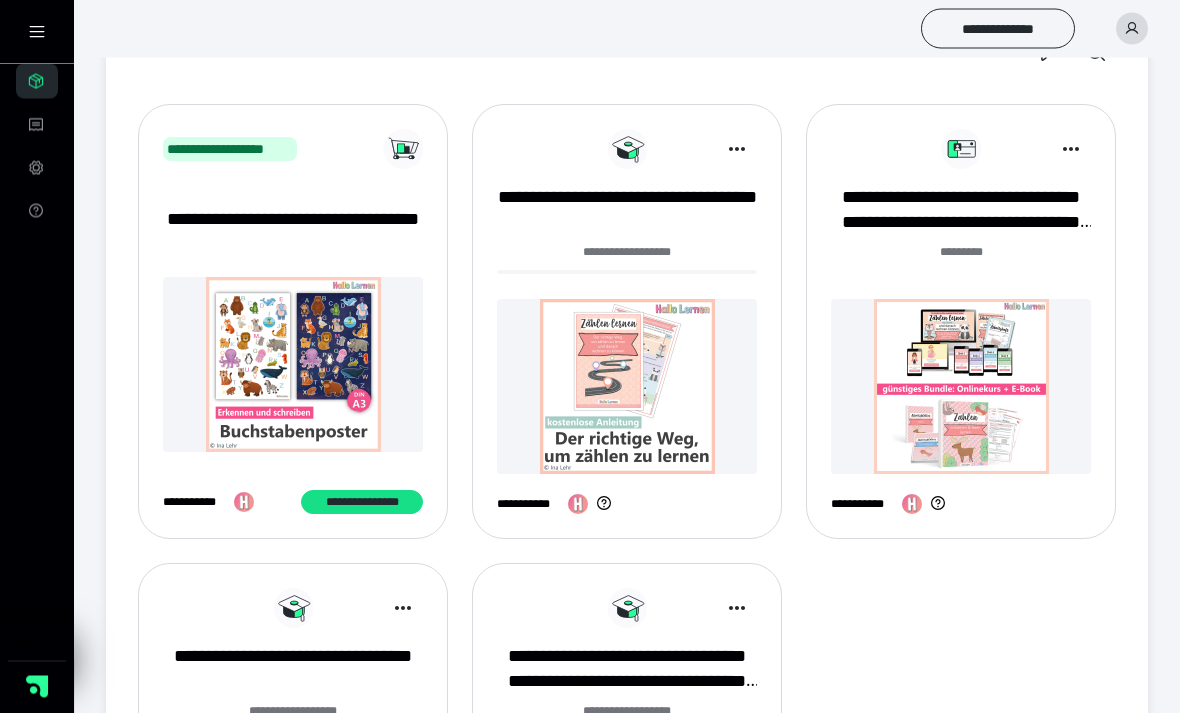 click on "**********" at bounding box center (627, 211) 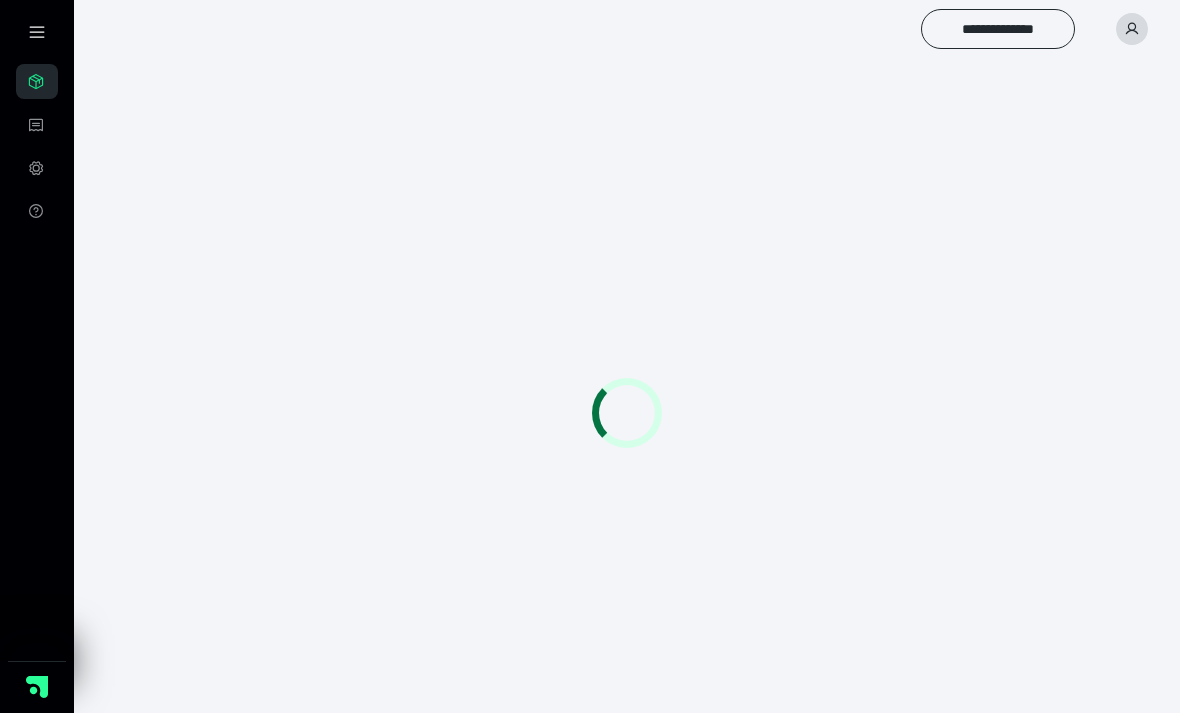 scroll, scrollTop: 0, scrollLeft: 0, axis: both 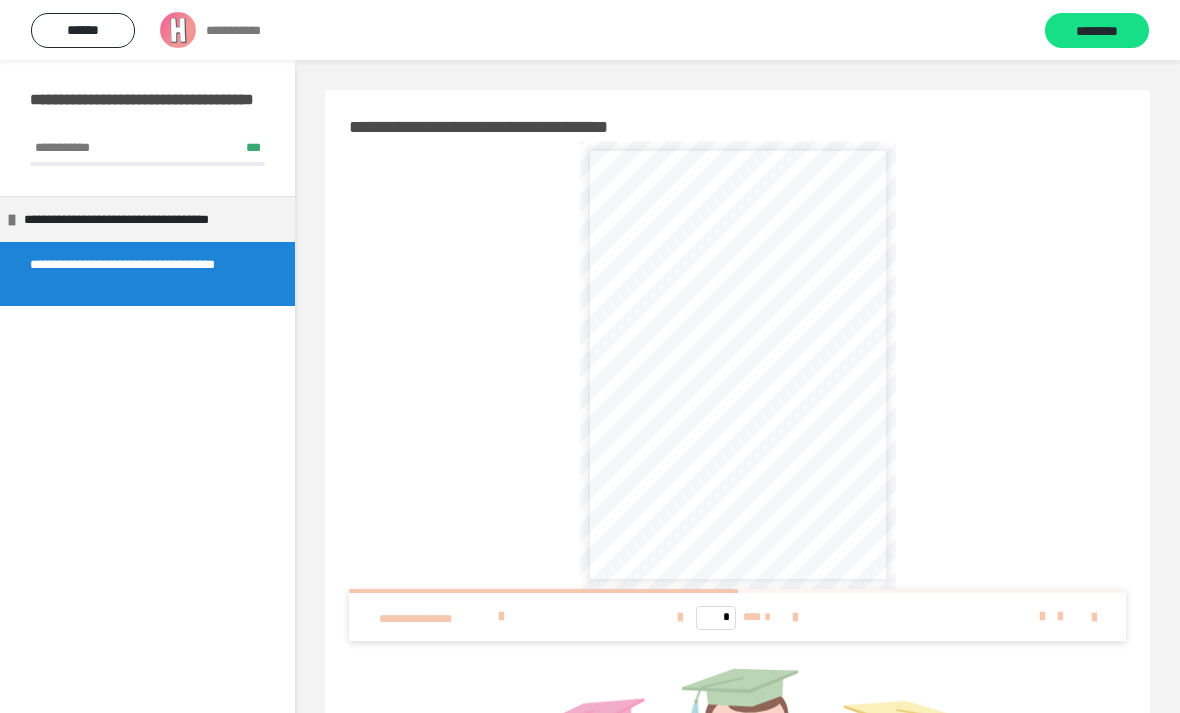 click at bounding box center [795, 618] 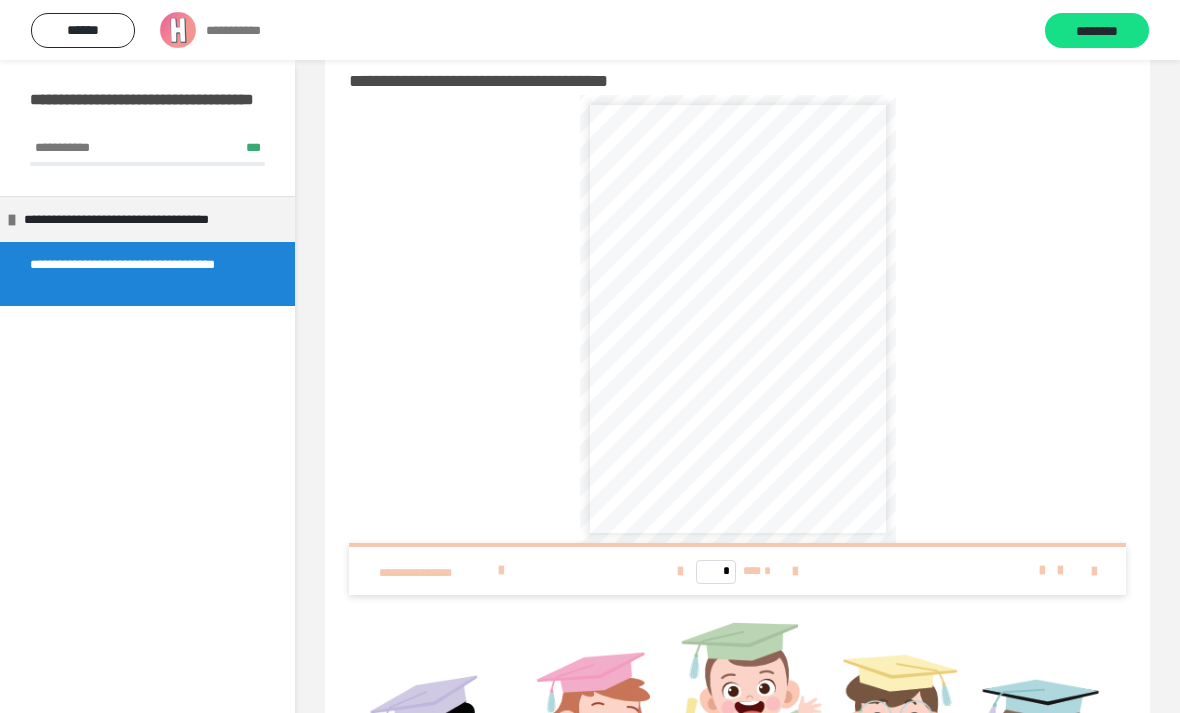scroll, scrollTop: 0, scrollLeft: 0, axis: both 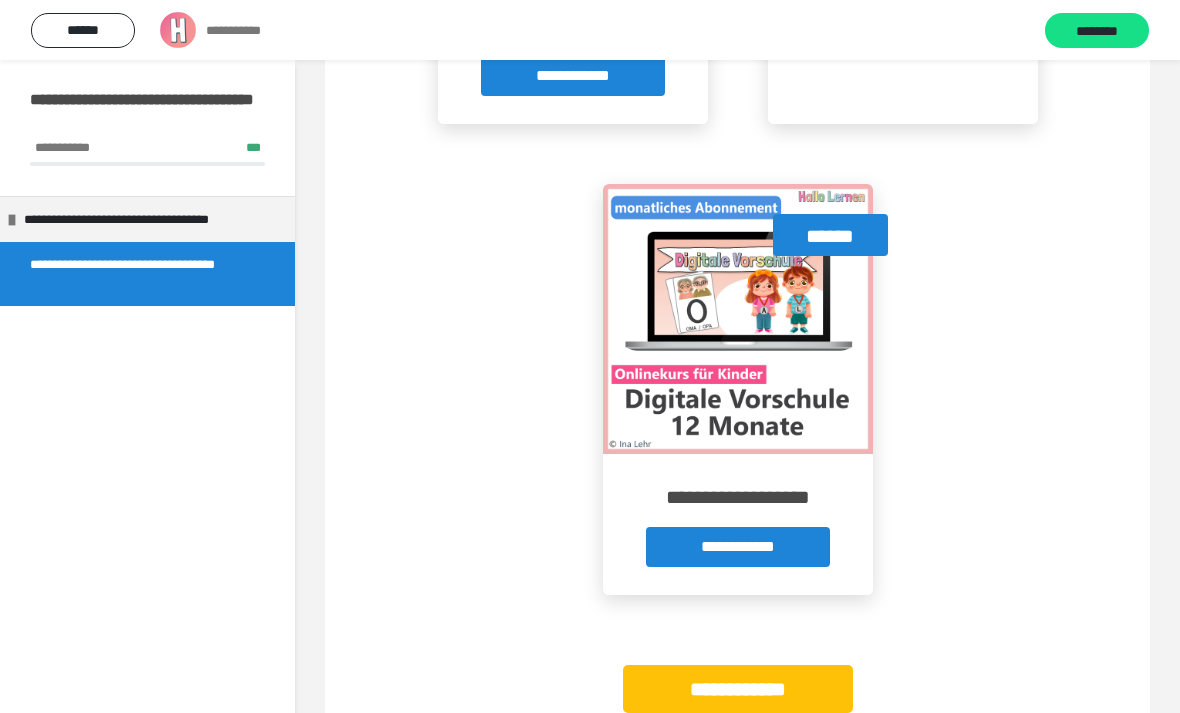 click on "**********" at bounding box center (139, 274) 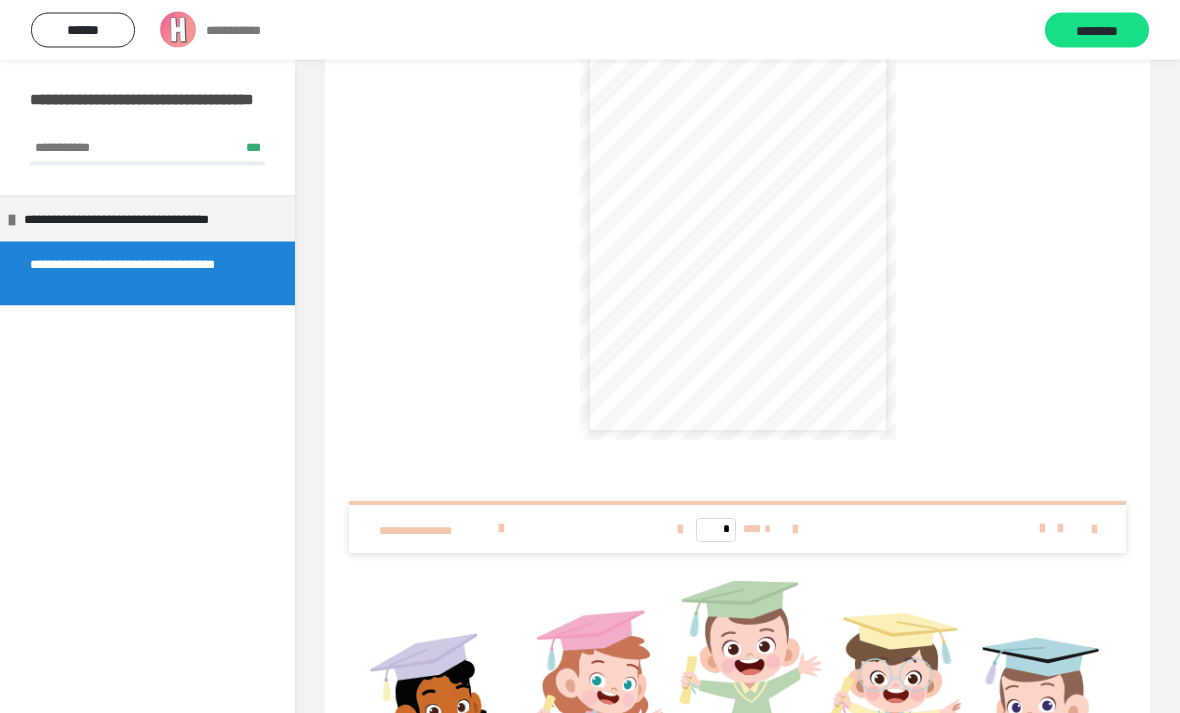 scroll, scrollTop: 0, scrollLeft: 0, axis: both 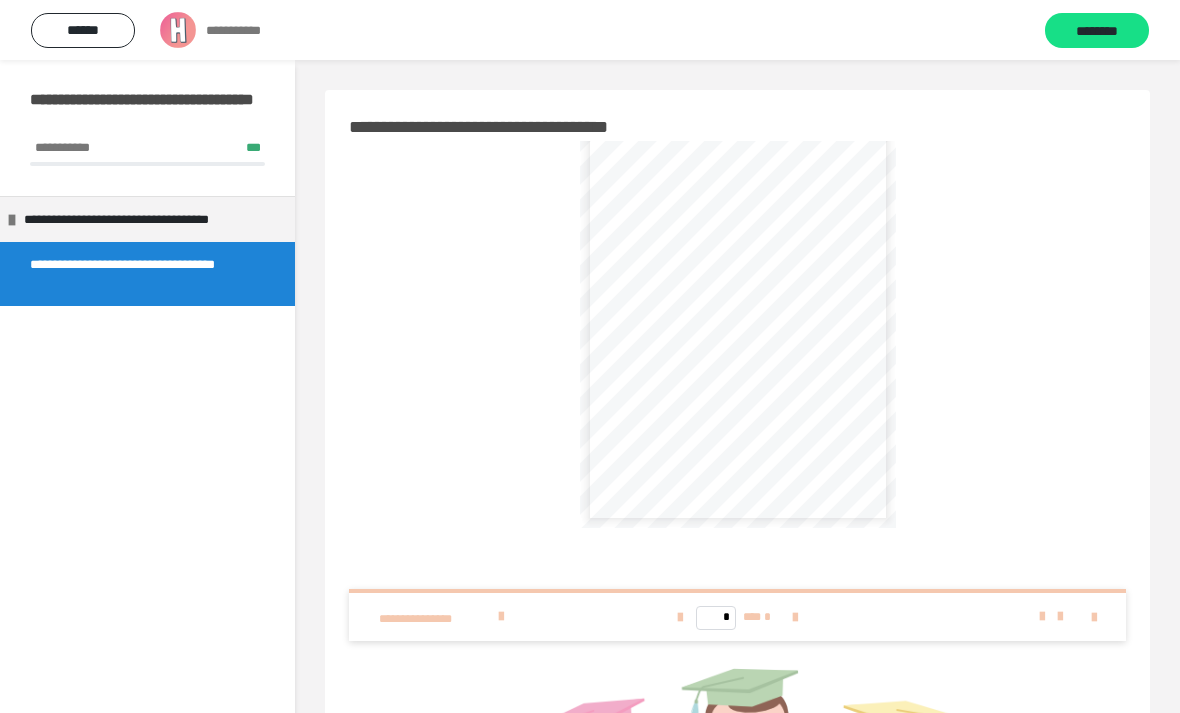 click on "********" at bounding box center (1097, 31) 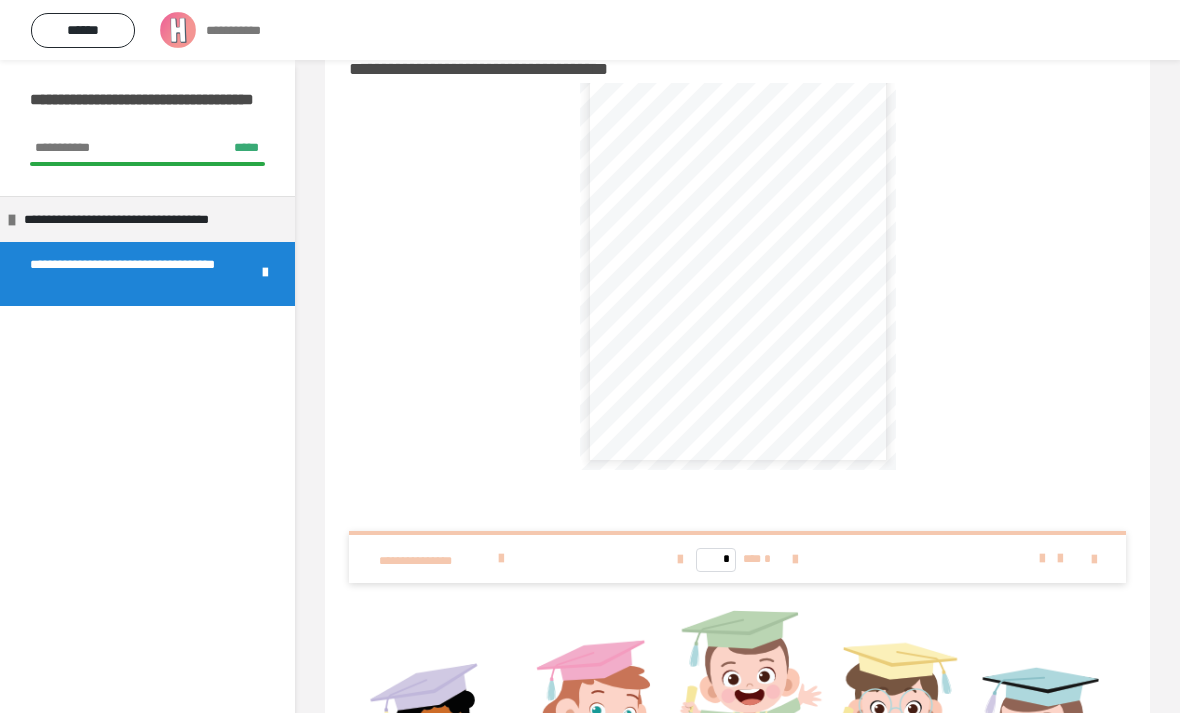 scroll, scrollTop: 0, scrollLeft: 0, axis: both 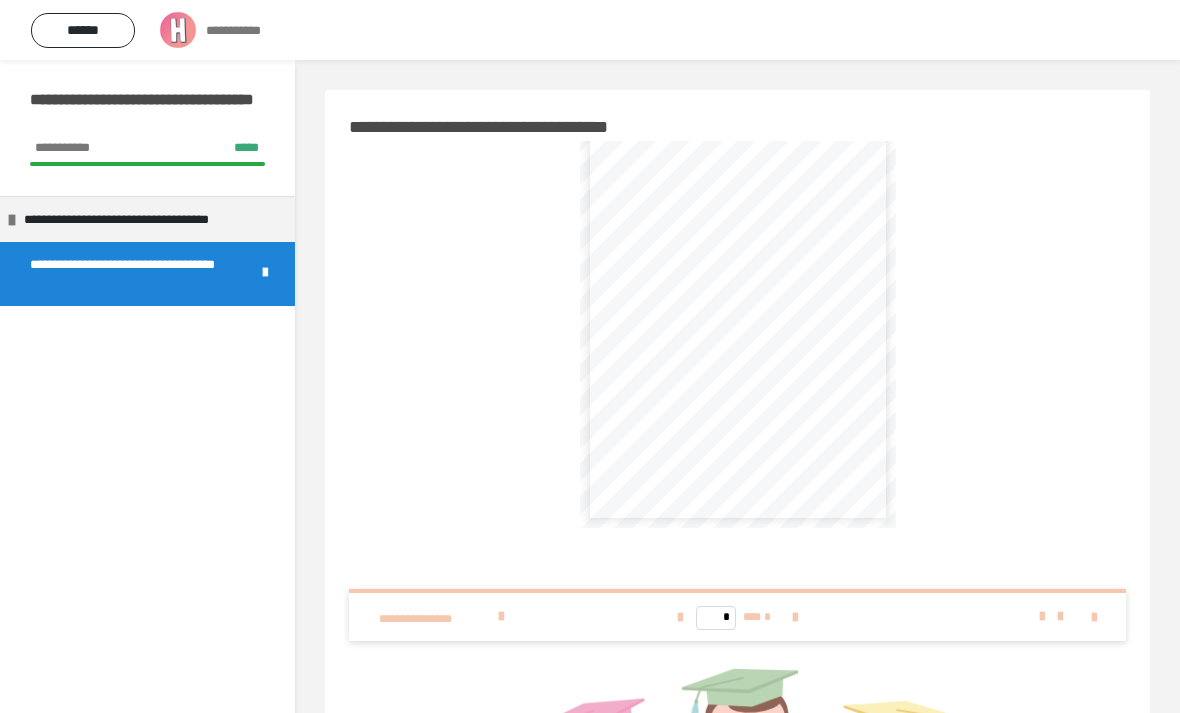 click on "**********" at bounding box center (735, 482) 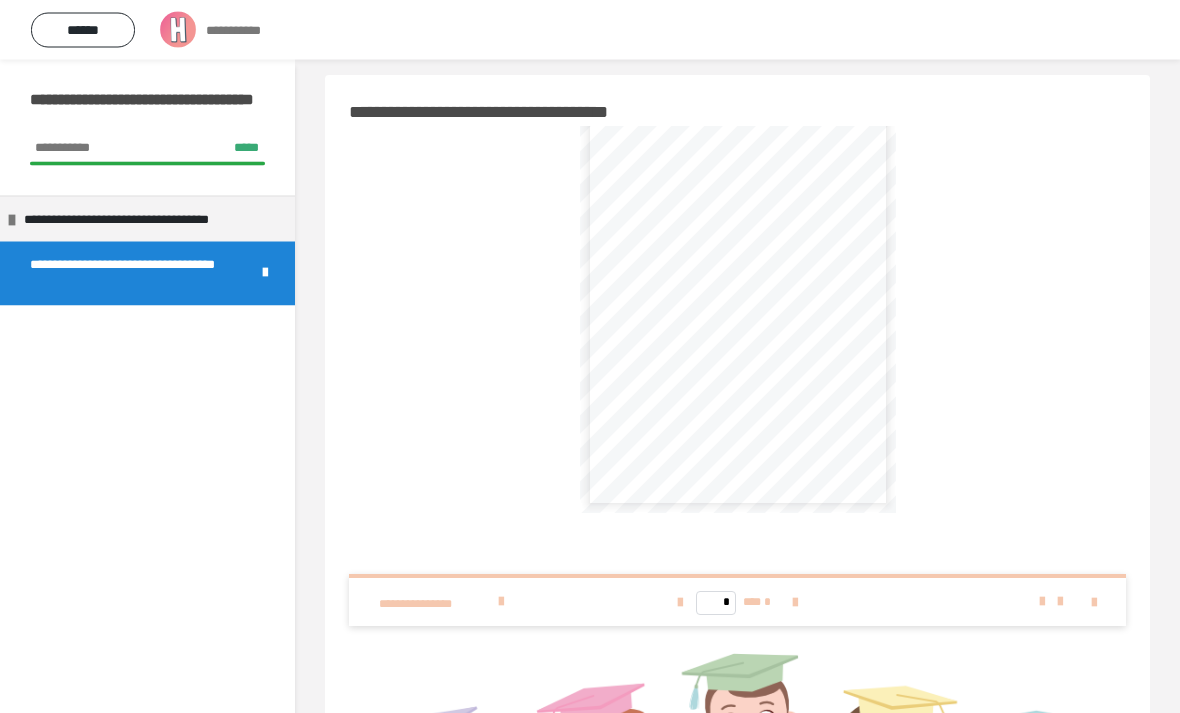 scroll, scrollTop: 0, scrollLeft: 0, axis: both 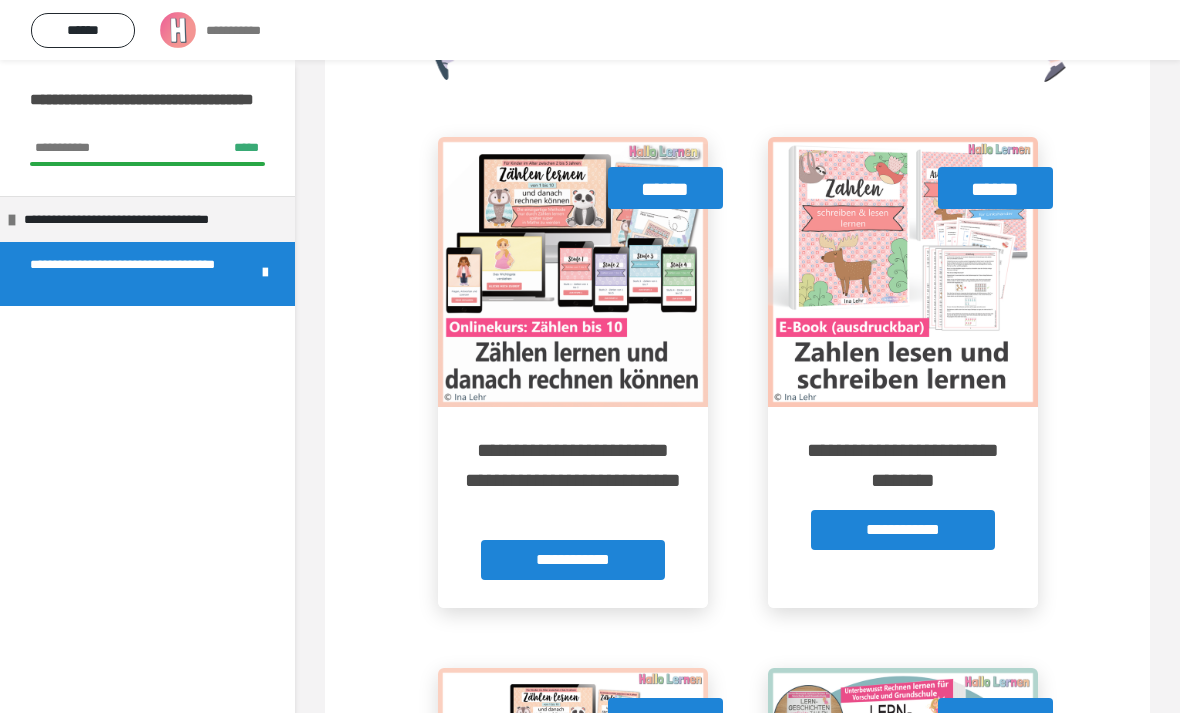 click on "**********" at bounding box center (573, 560) 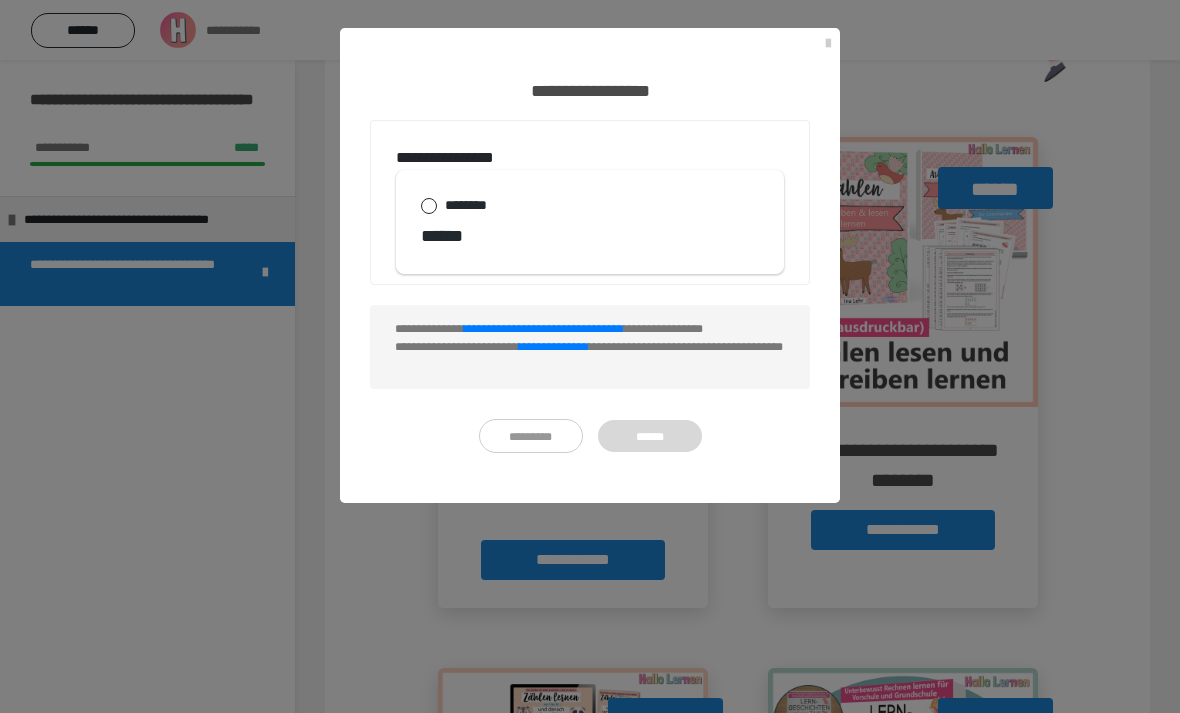 click on "*********" at bounding box center (531, 436) 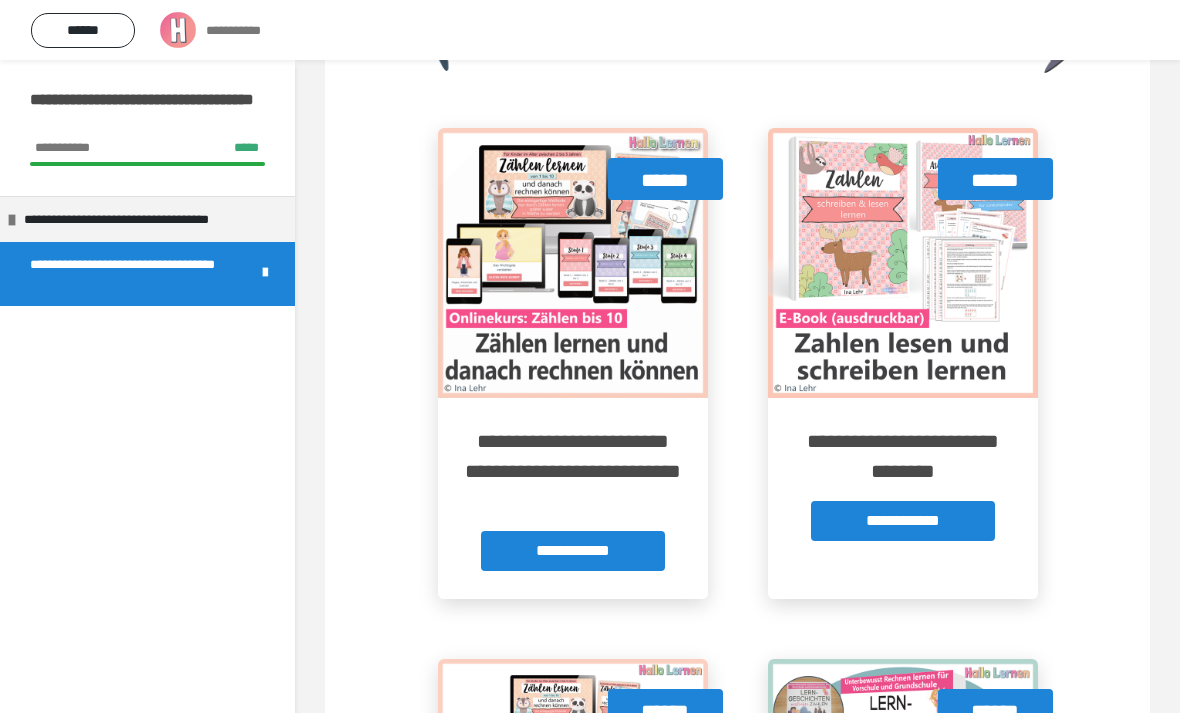 scroll, scrollTop: 826, scrollLeft: 0, axis: vertical 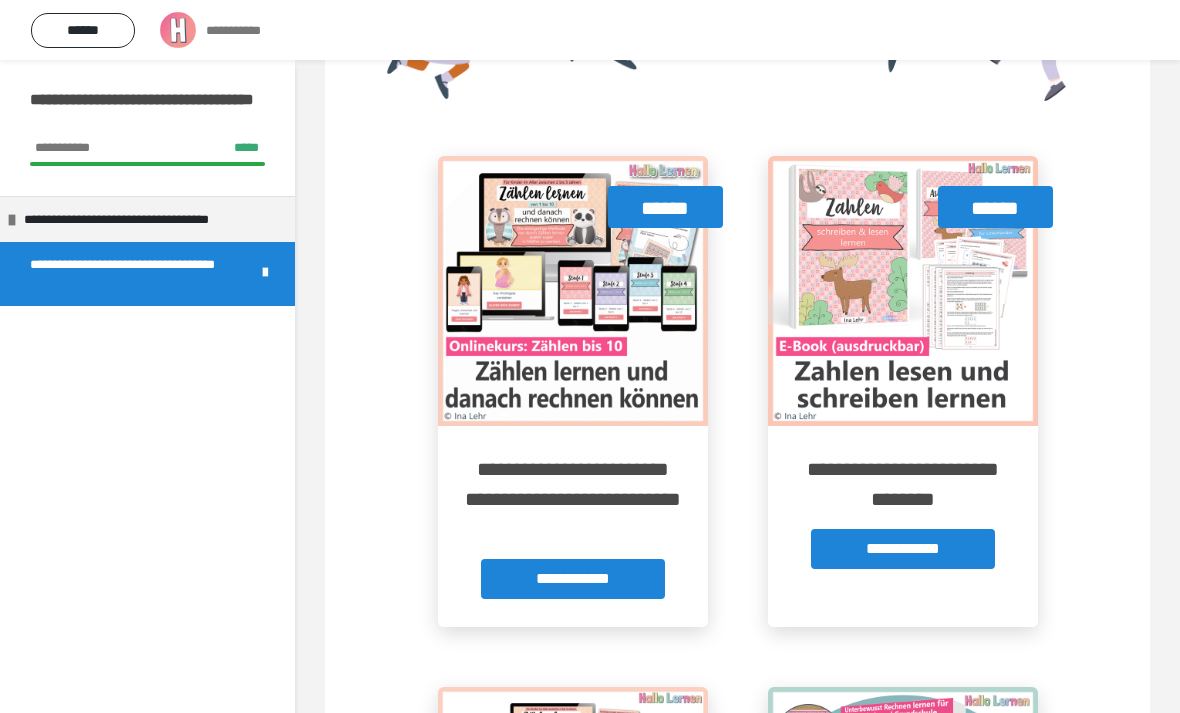 click on "******" at bounding box center [83, 30] 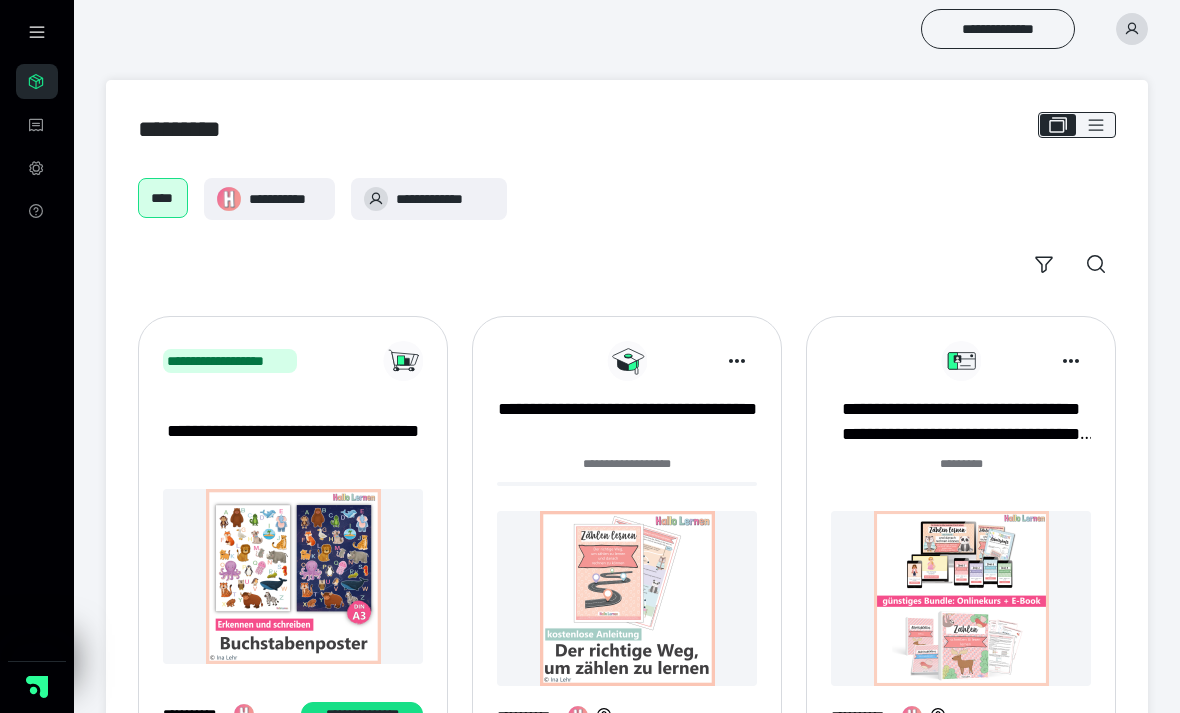 scroll, scrollTop: 276, scrollLeft: 0, axis: vertical 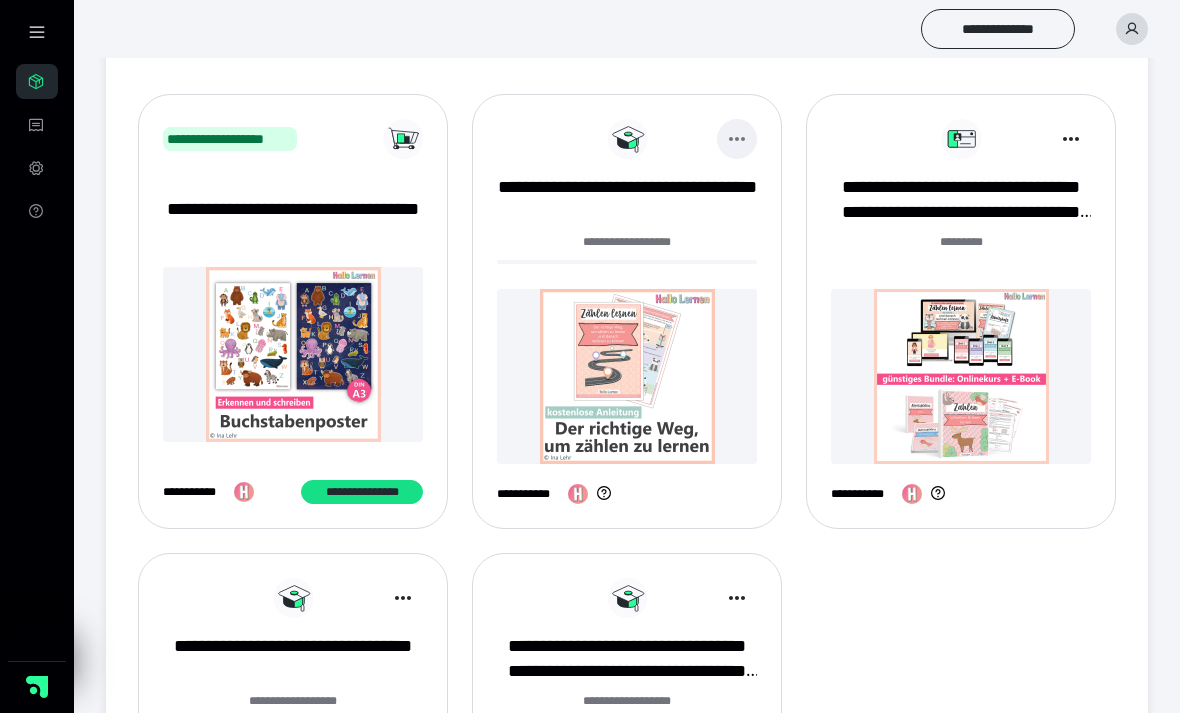 click 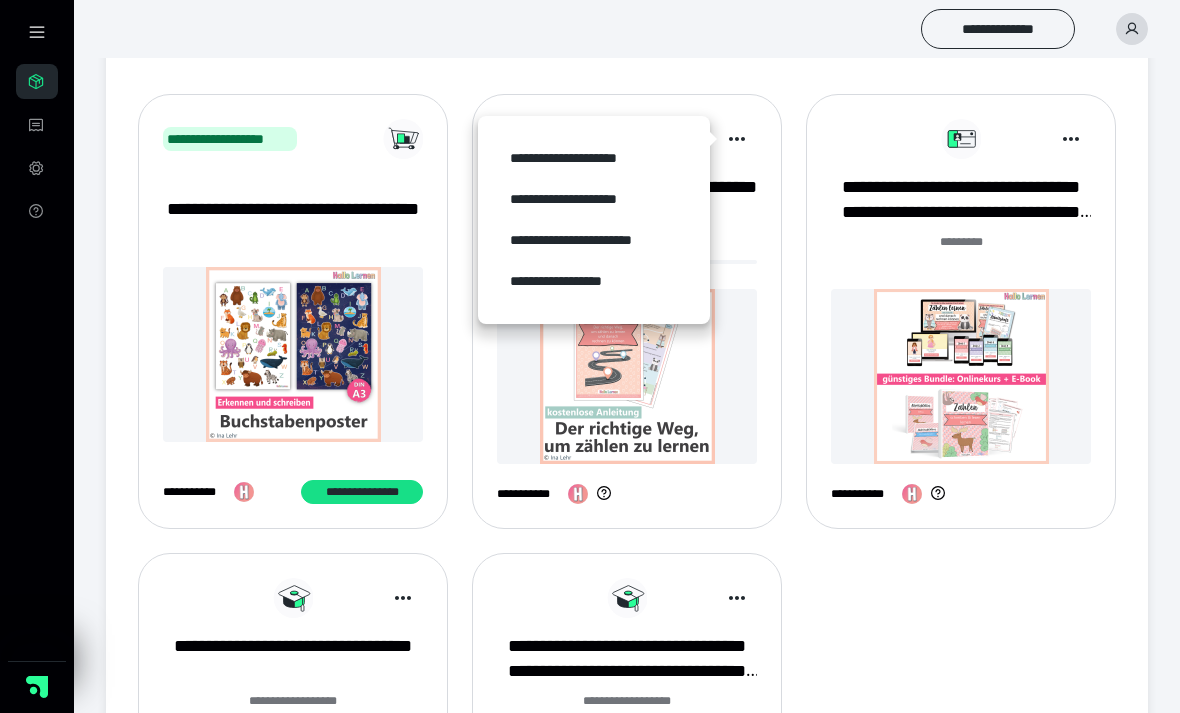 click on "**********" at bounding box center [594, 158] 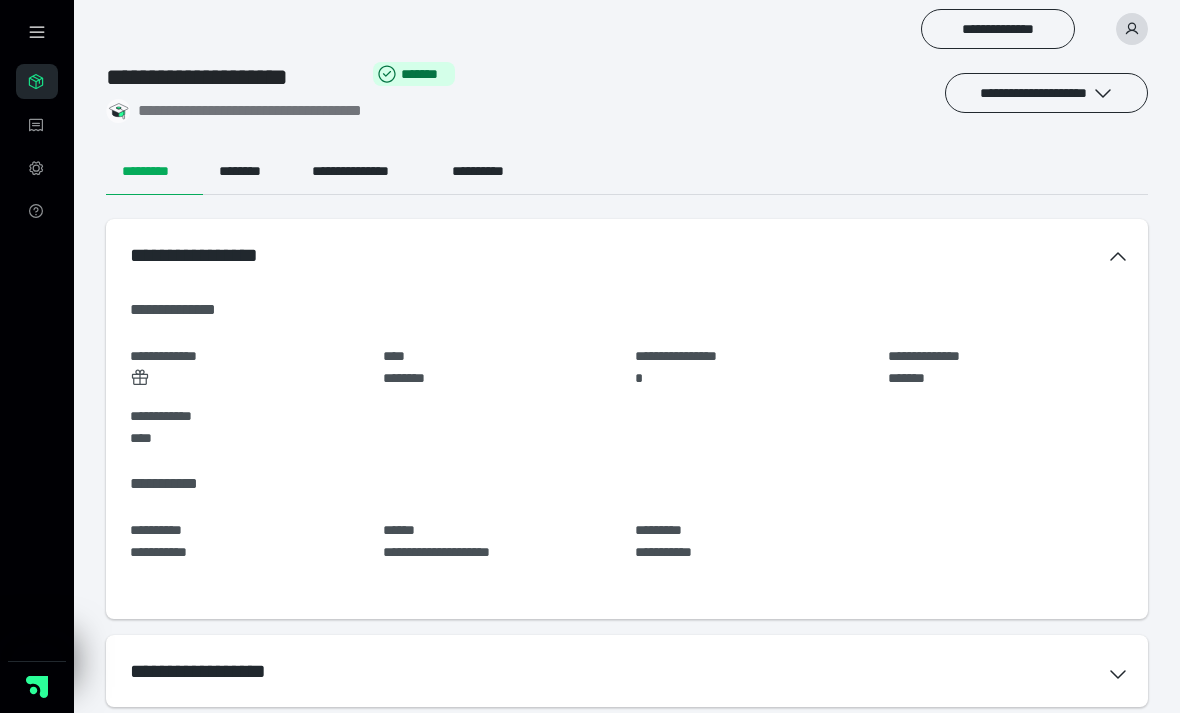 scroll, scrollTop: 35, scrollLeft: 0, axis: vertical 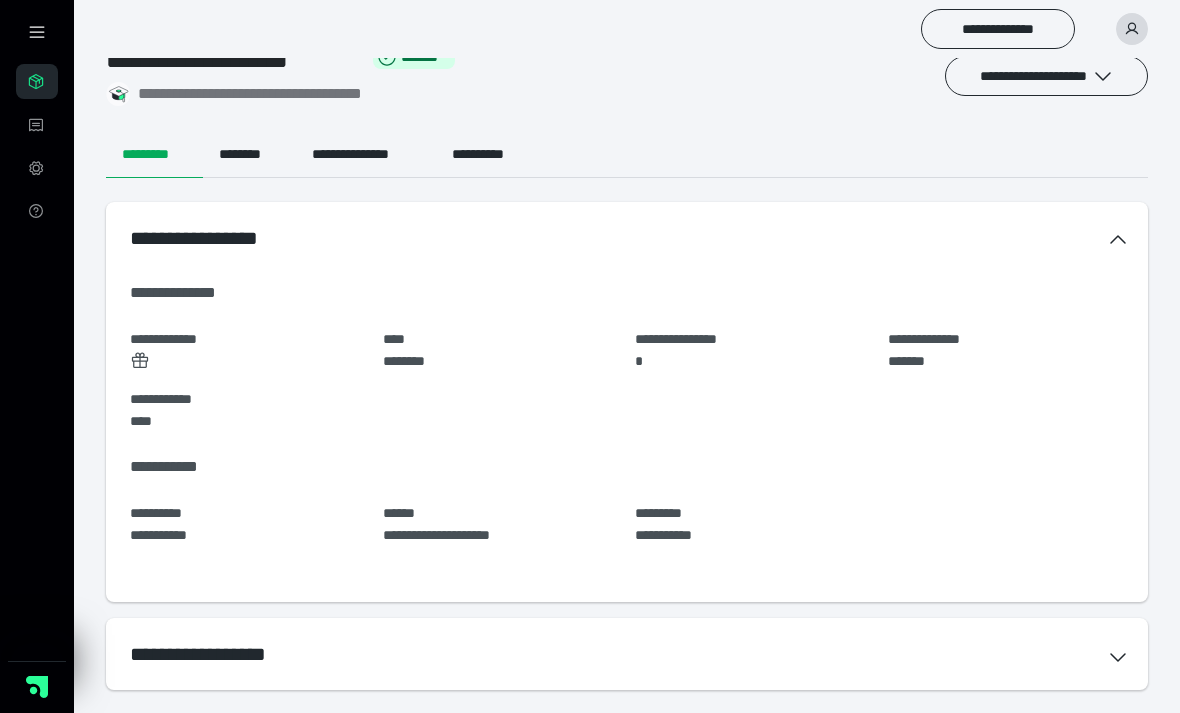 click 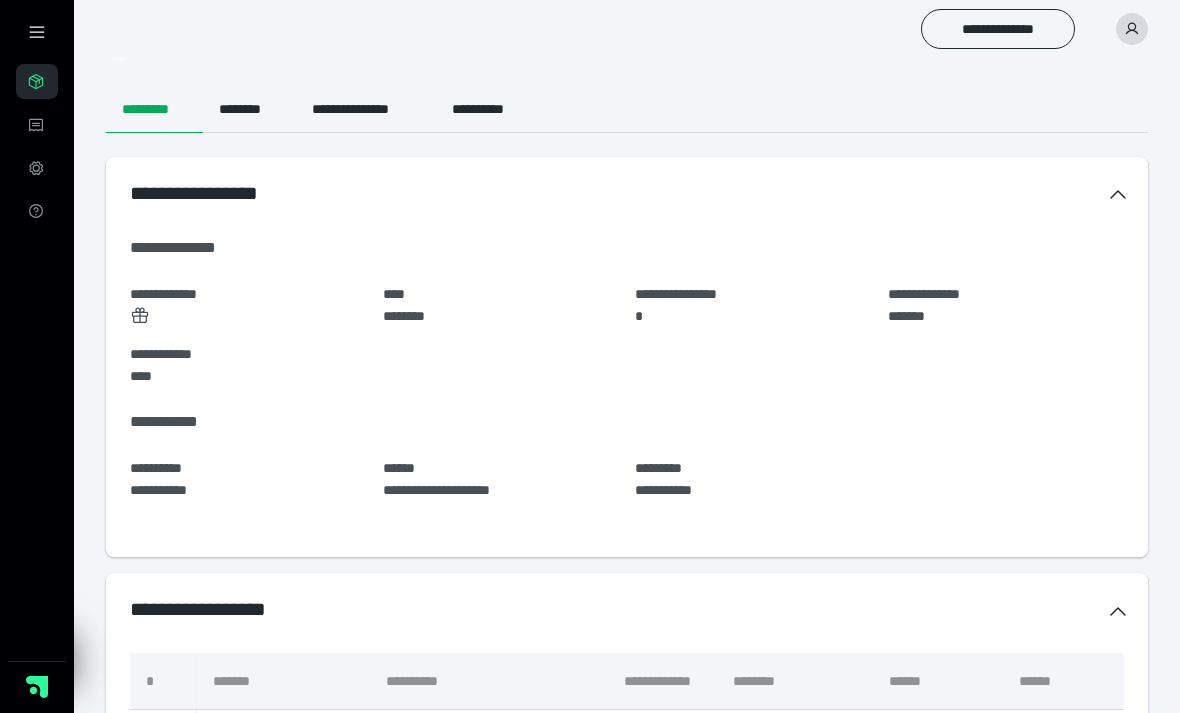 scroll, scrollTop: 0, scrollLeft: 0, axis: both 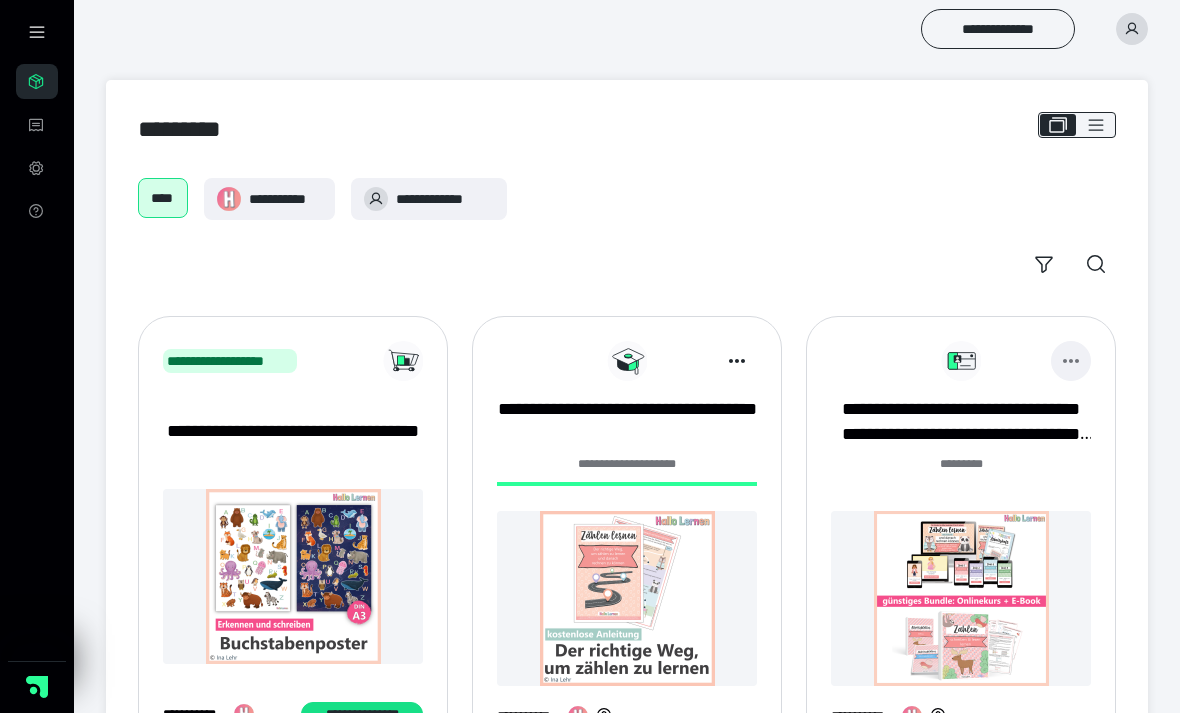 click 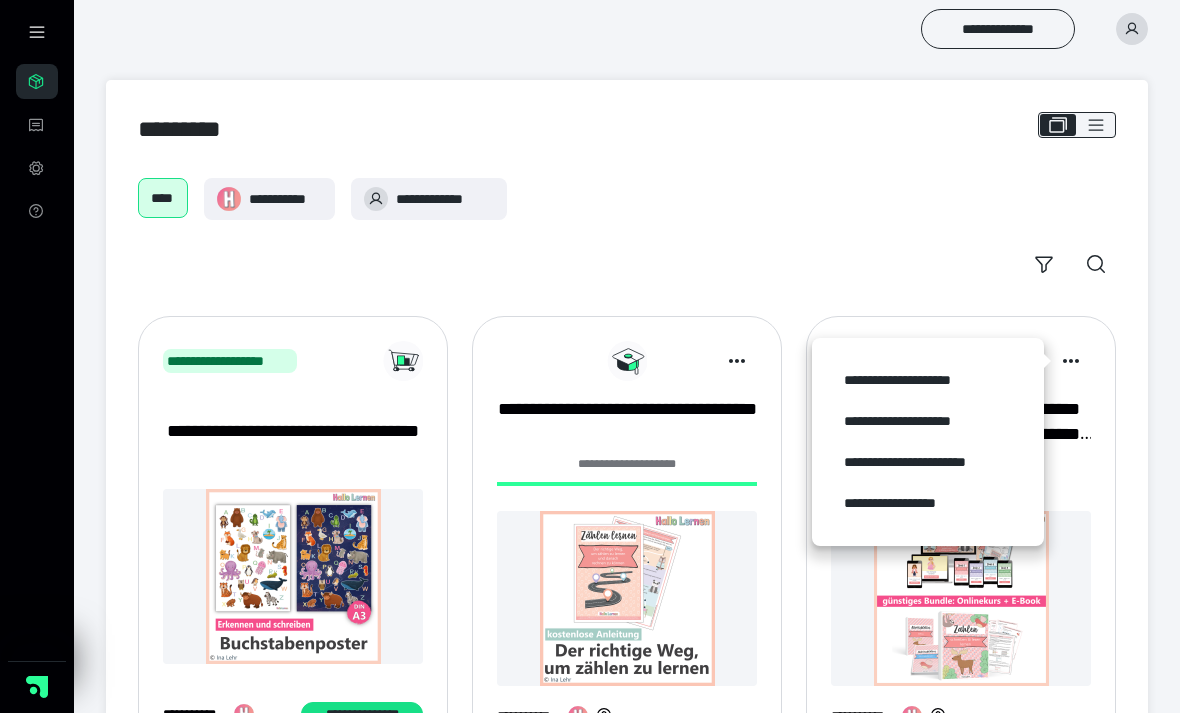 click on "**********" at bounding box center (928, 380) 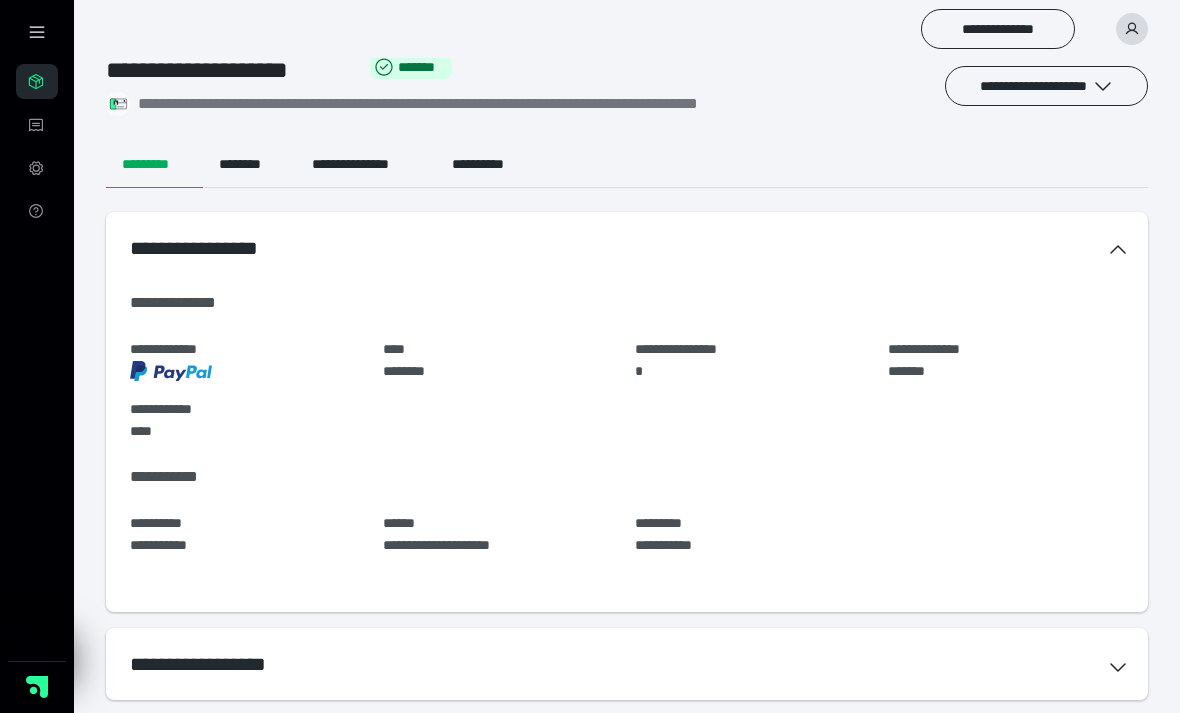 scroll, scrollTop: 35, scrollLeft: 0, axis: vertical 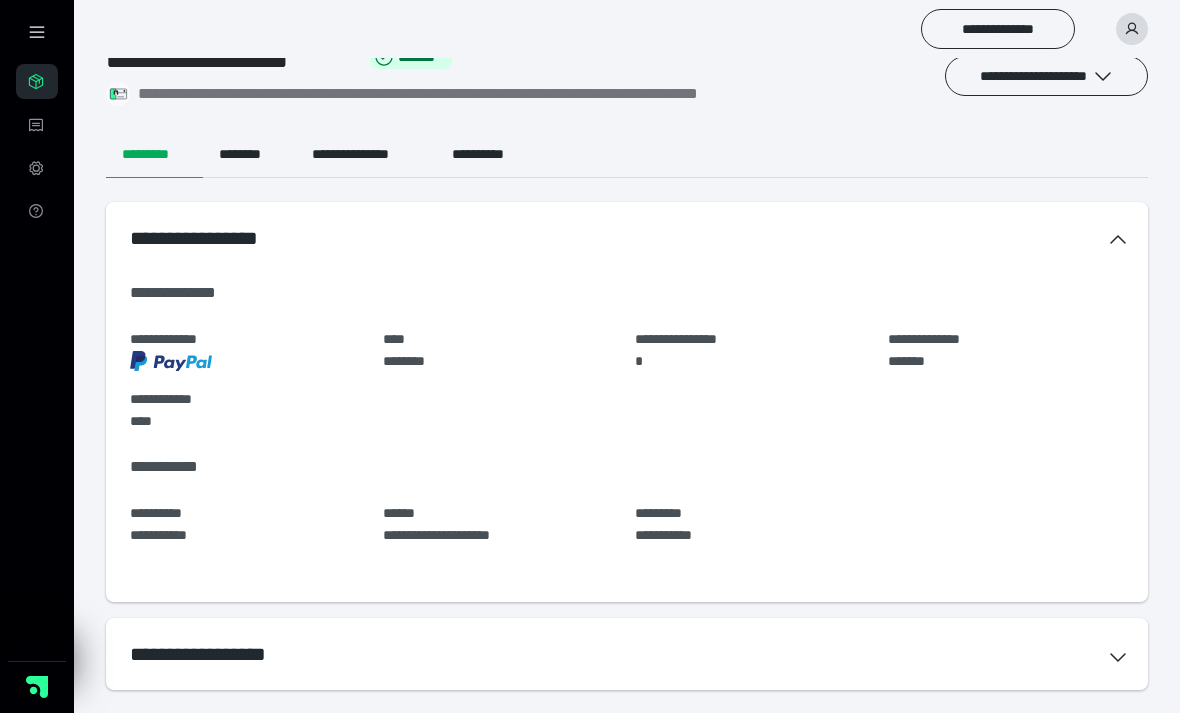click 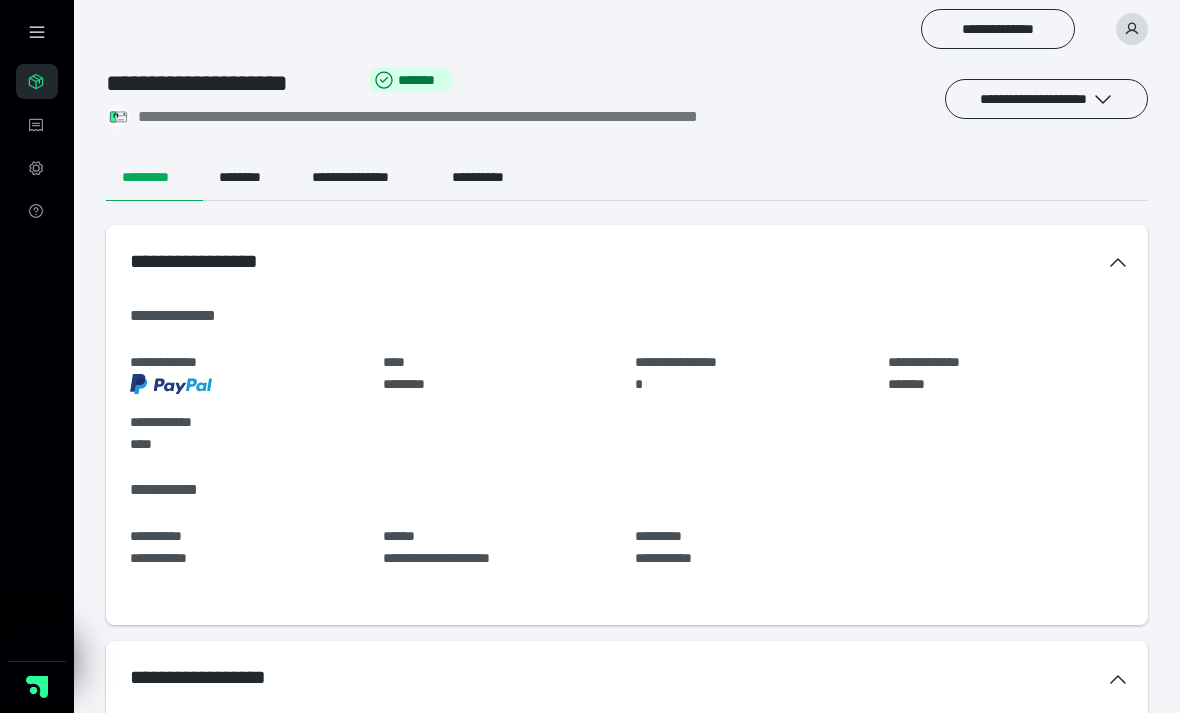 scroll, scrollTop: 0, scrollLeft: 0, axis: both 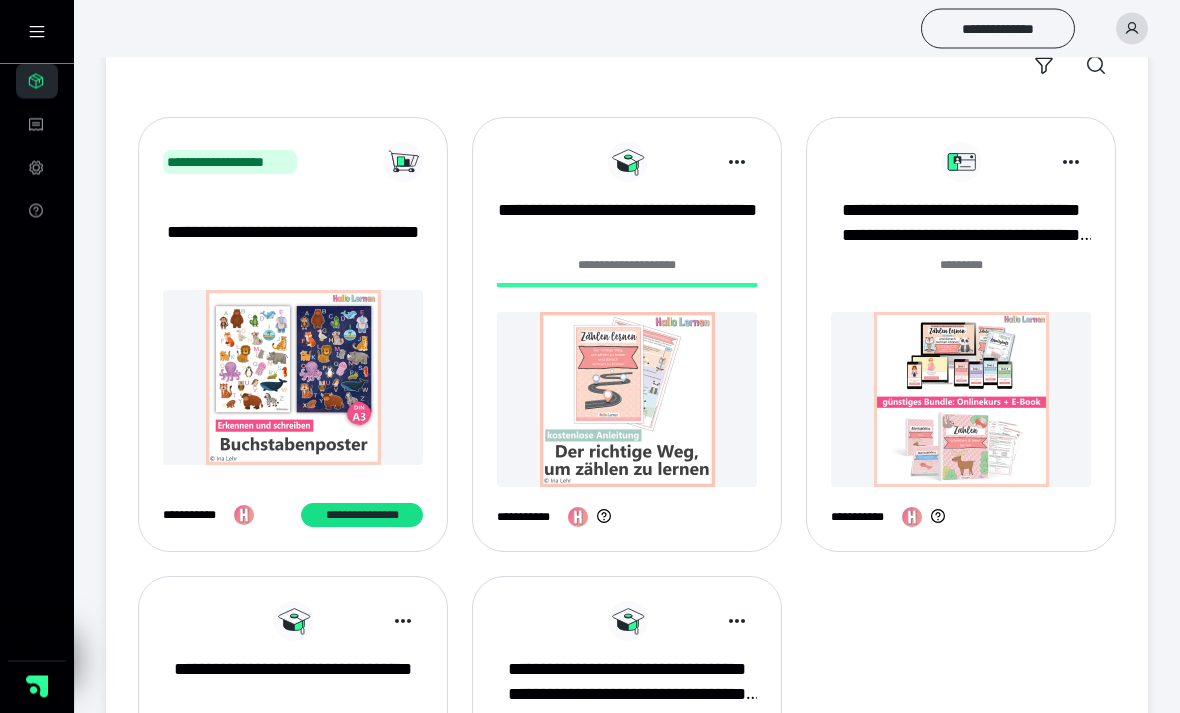 click at bounding box center [961, 400] 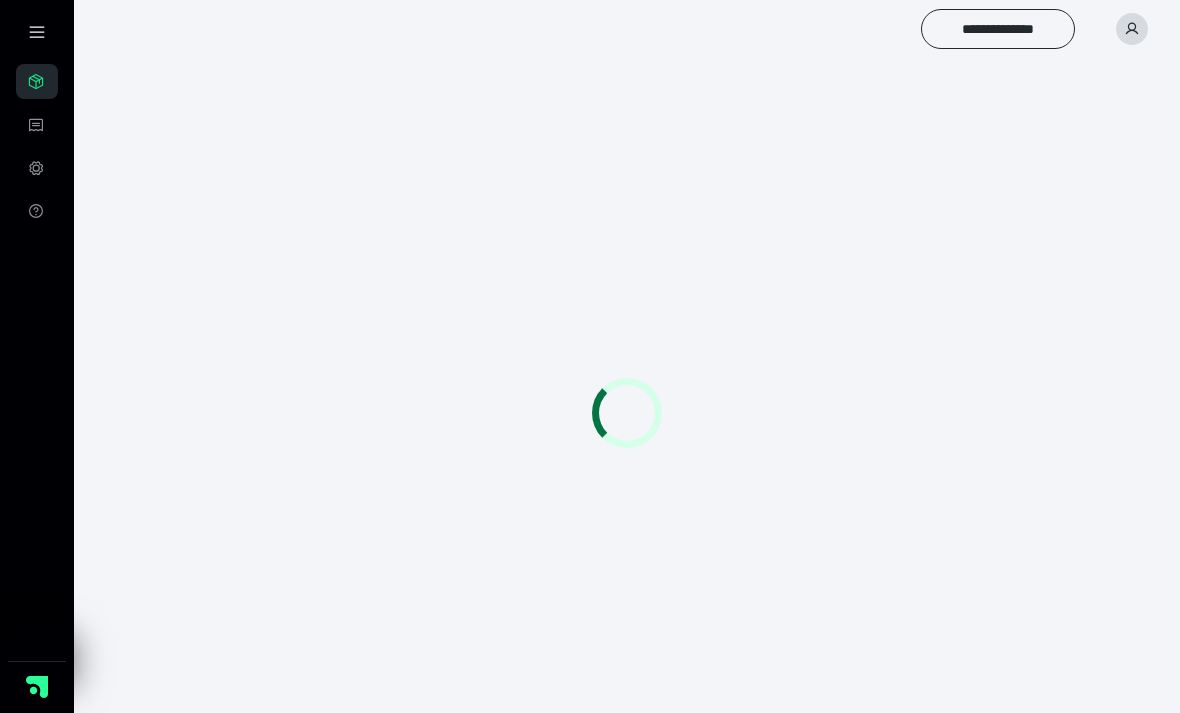 scroll, scrollTop: 0, scrollLeft: 0, axis: both 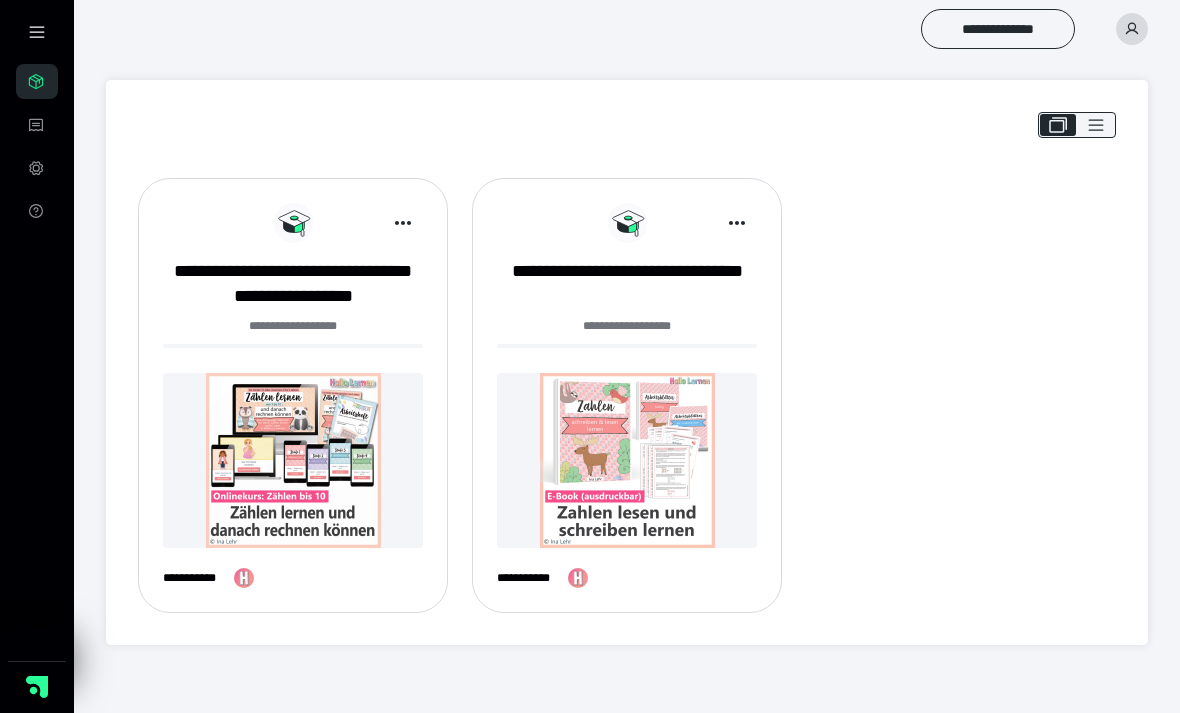 click at bounding box center (293, 460) 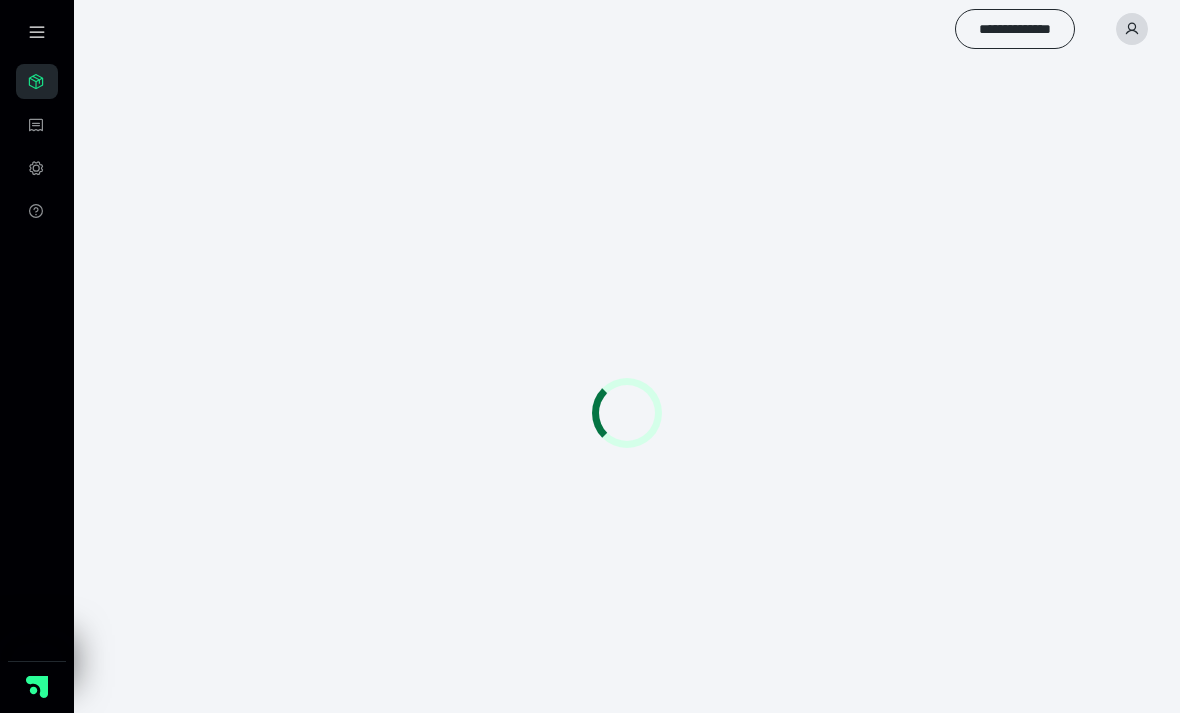 scroll, scrollTop: 0, scrollLeft: 0, axis: both 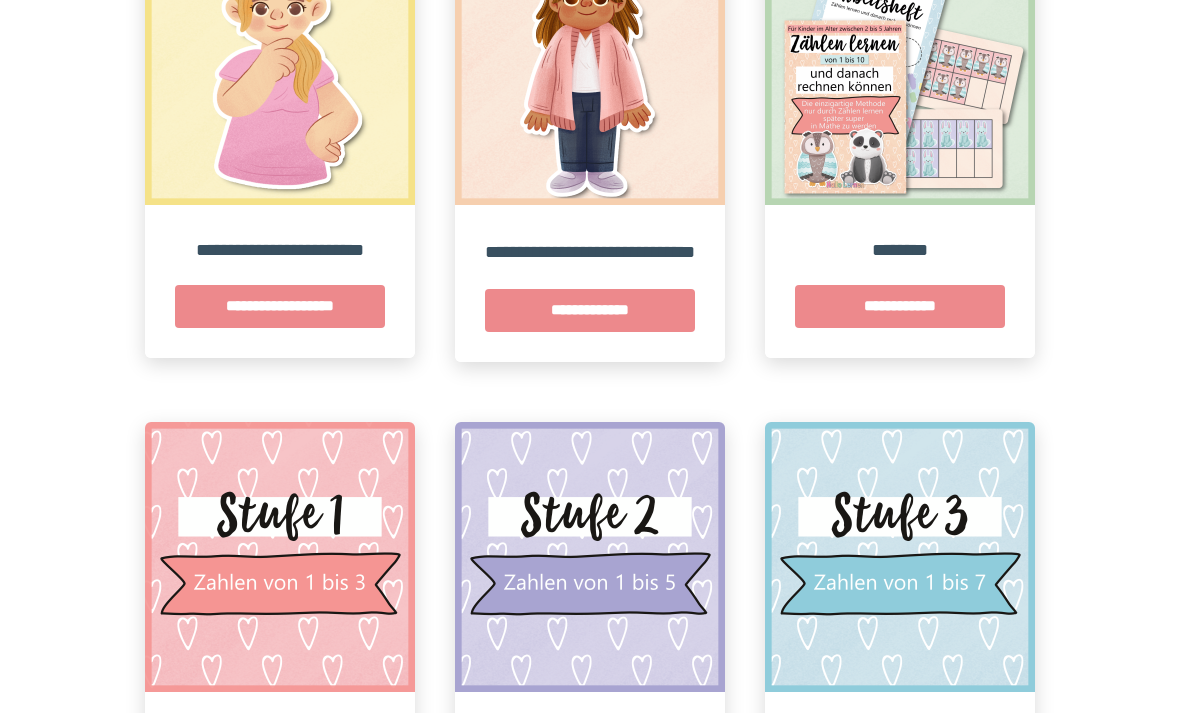 click on "**********" at bounding box center [900, 306] 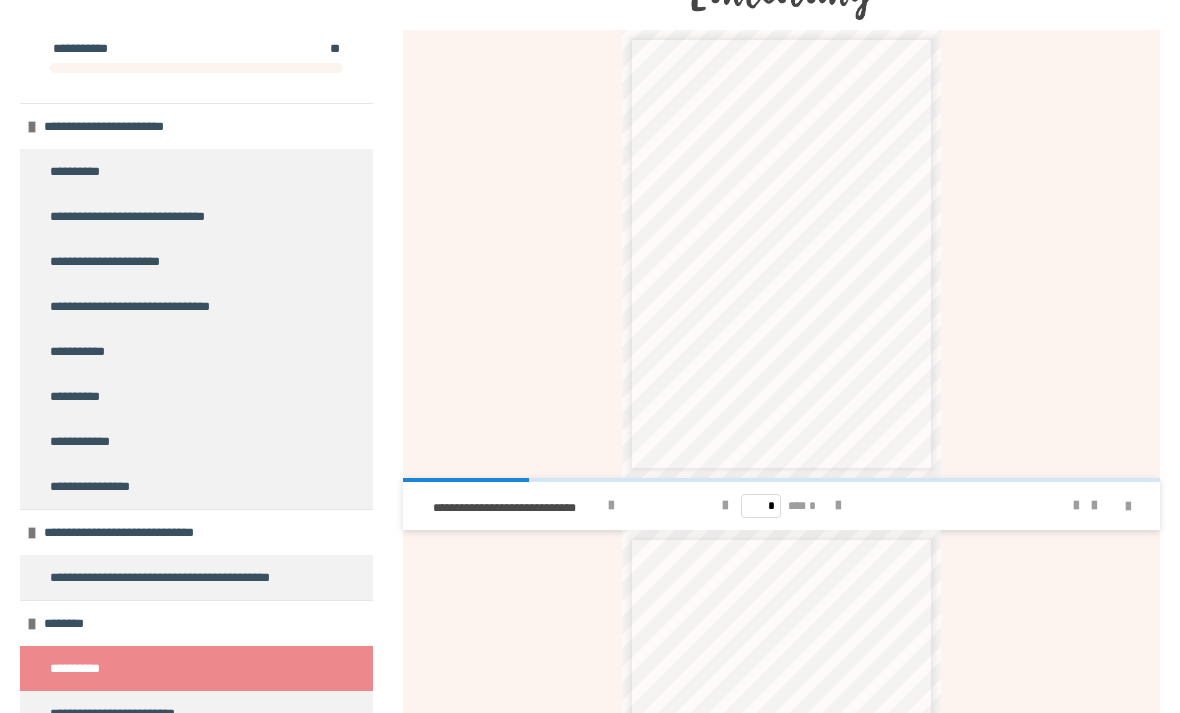 scroll, scrollTop: 483, scrollLeft: 0, axis: vertical 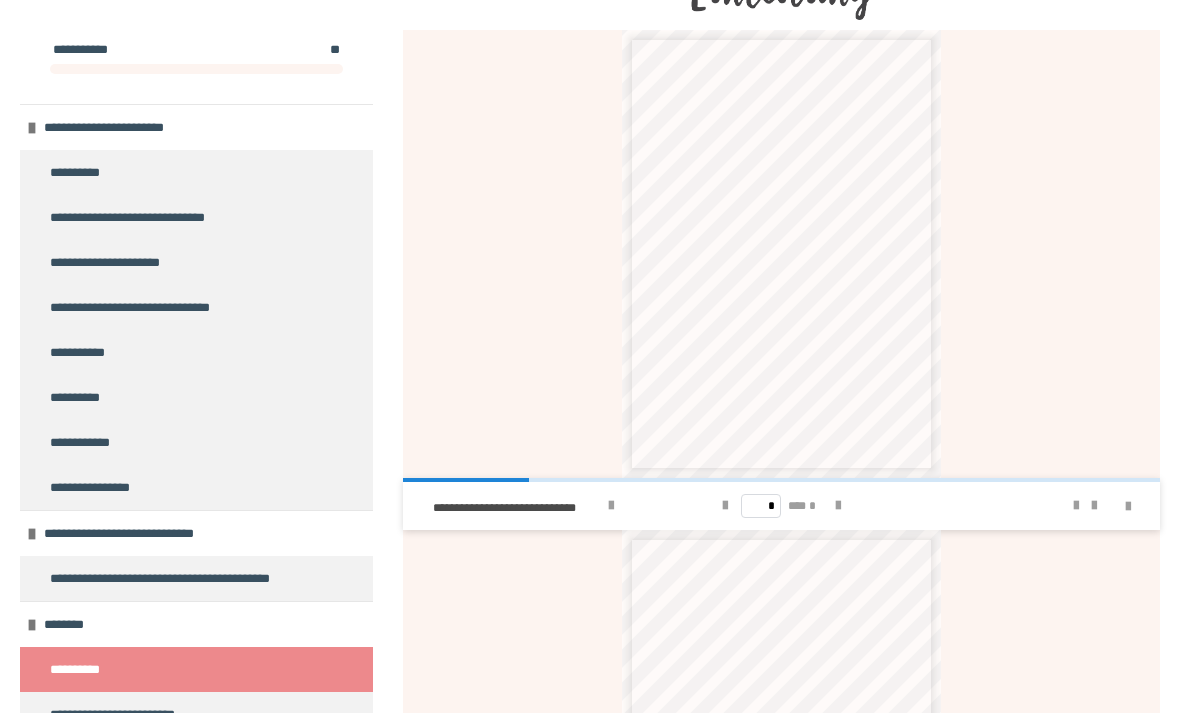 click at bounding box center (838, 506) 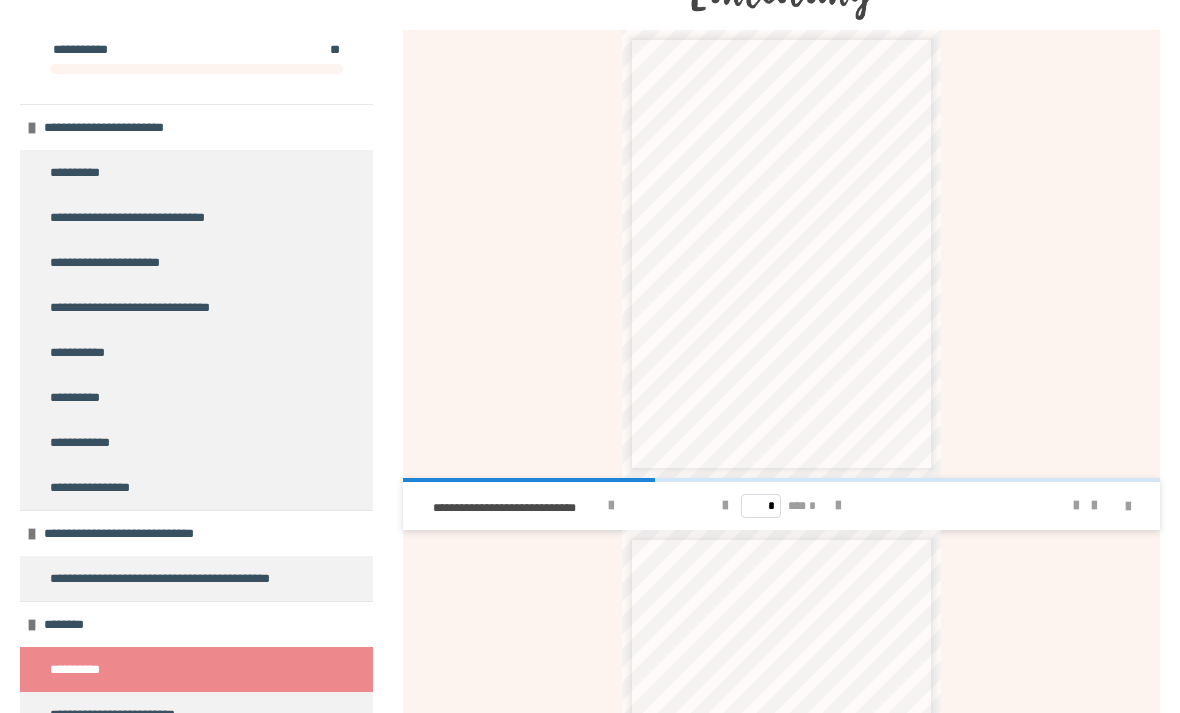 click at bounding box center (838, 506) 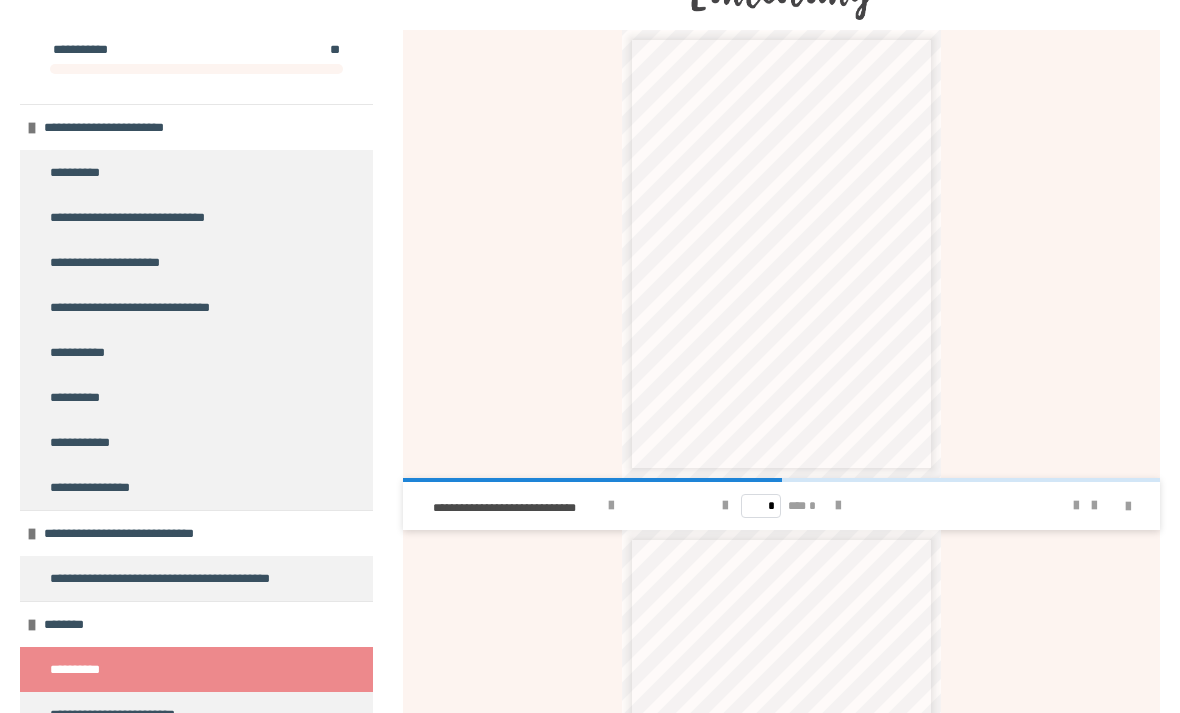 click at bounding box center (838, 506) 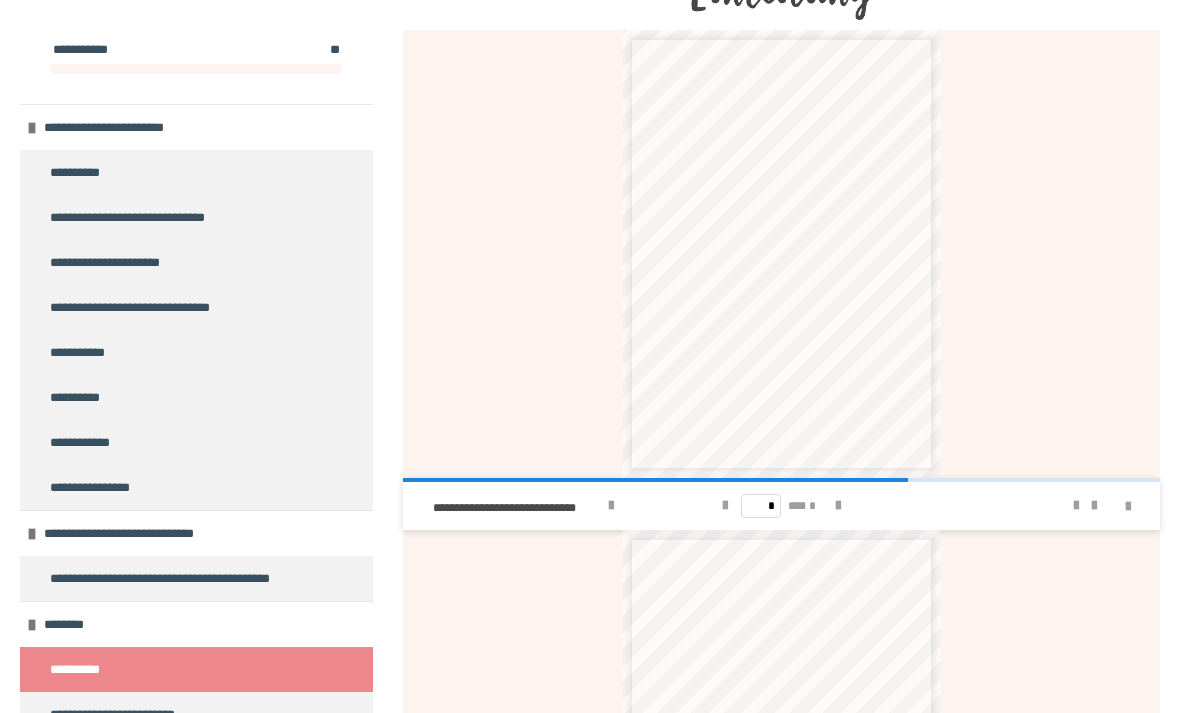 click at bounding box center [838, 506] 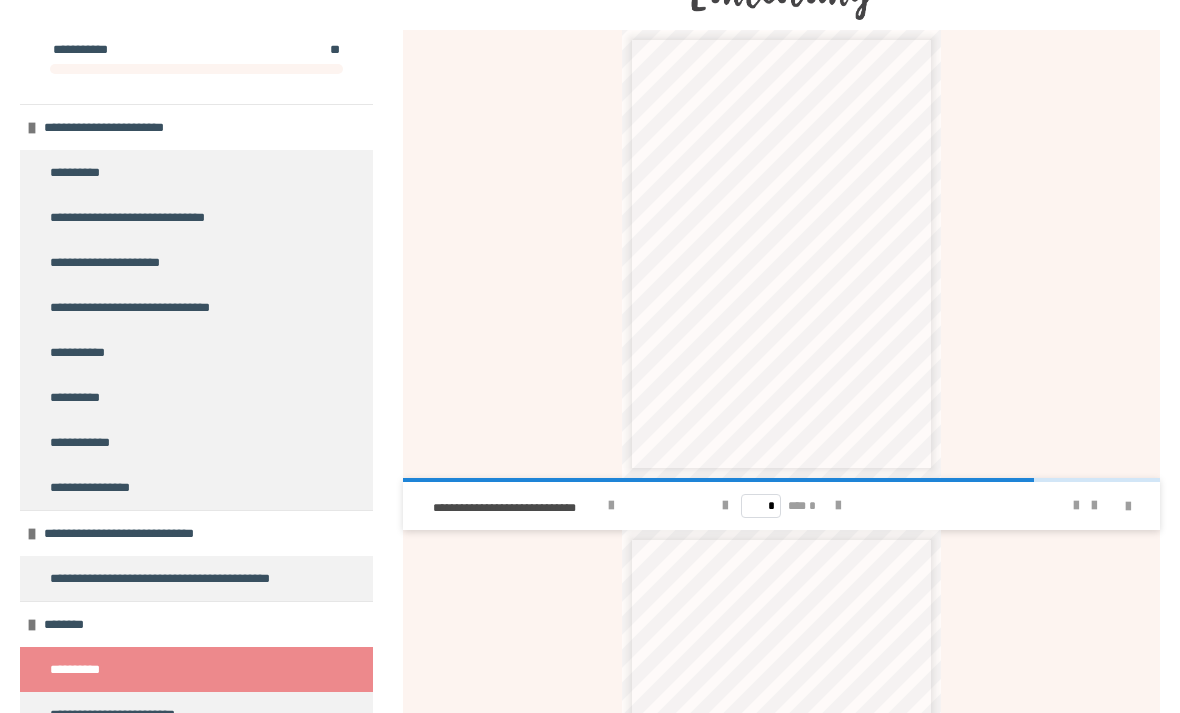 click at bounding box center [838, 506] 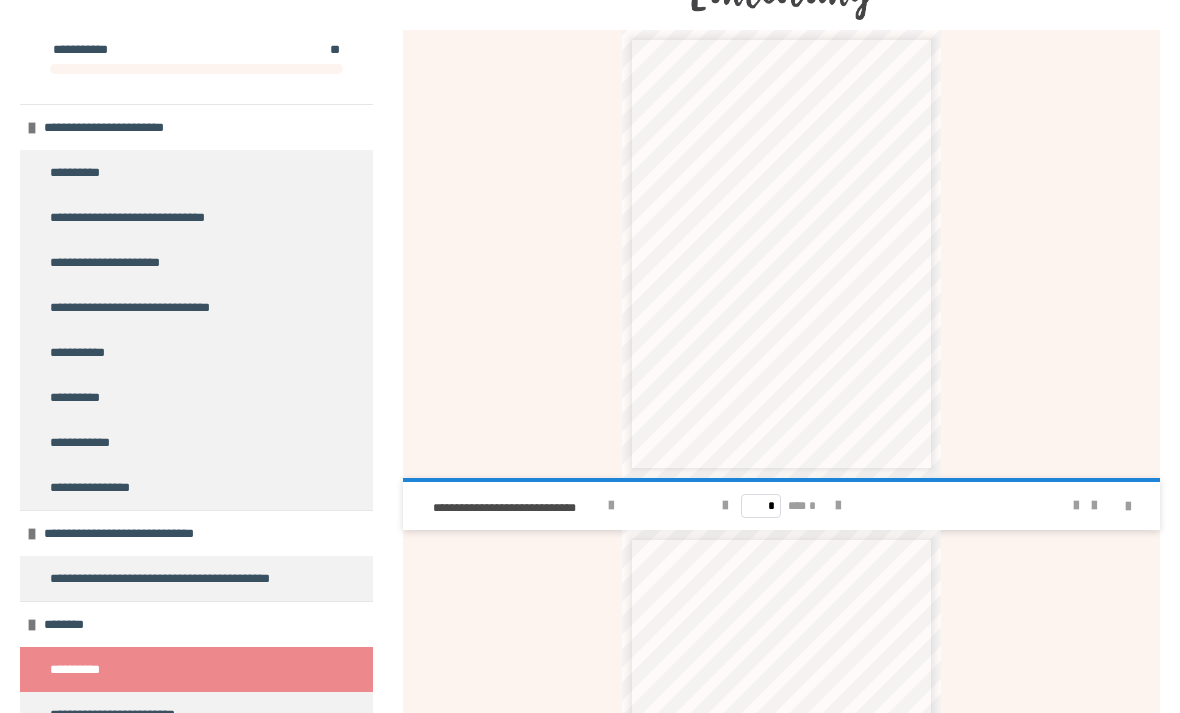 click on "* *** *" at bounding box center [781, 506] 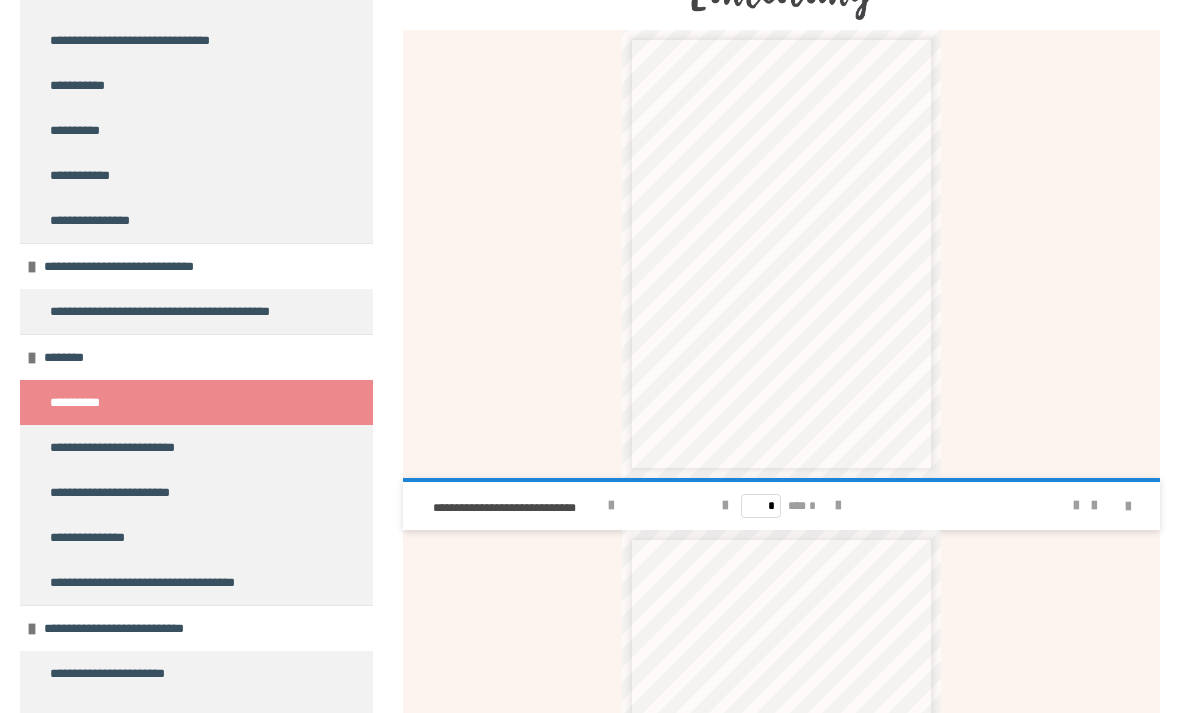 scroll, scrollTop: 273, scrollLeft: 0, axis: vertical 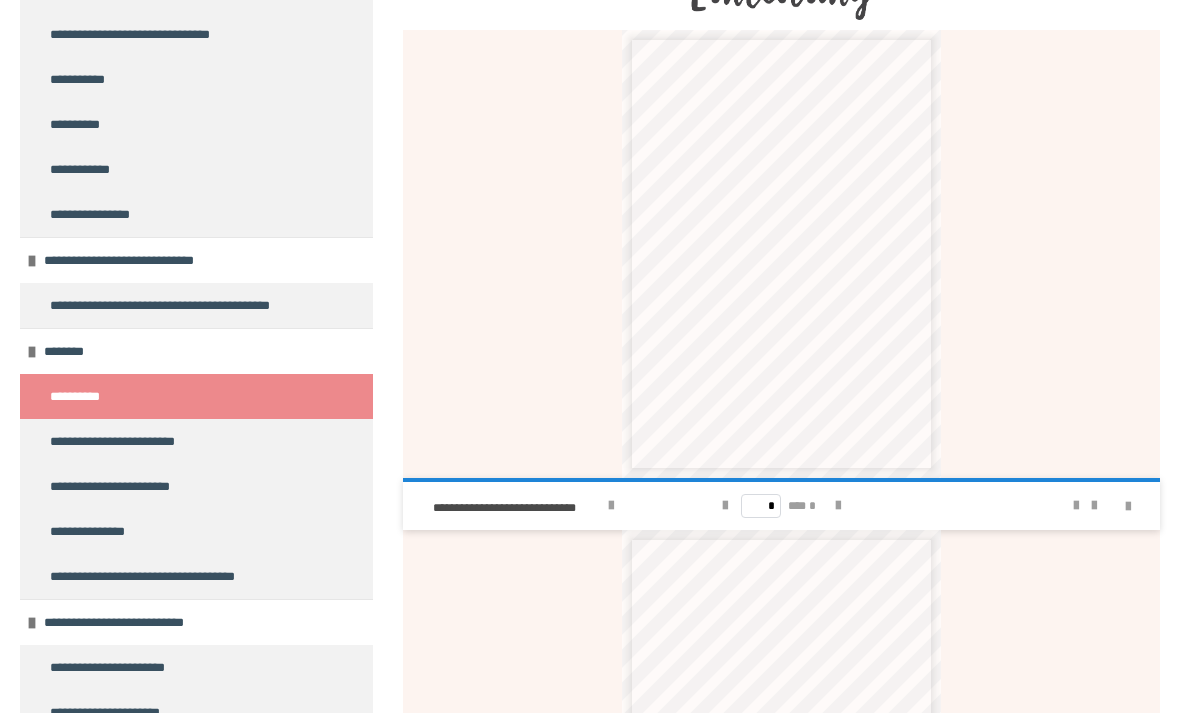 click on "**********" at bounding box center (122, 622) 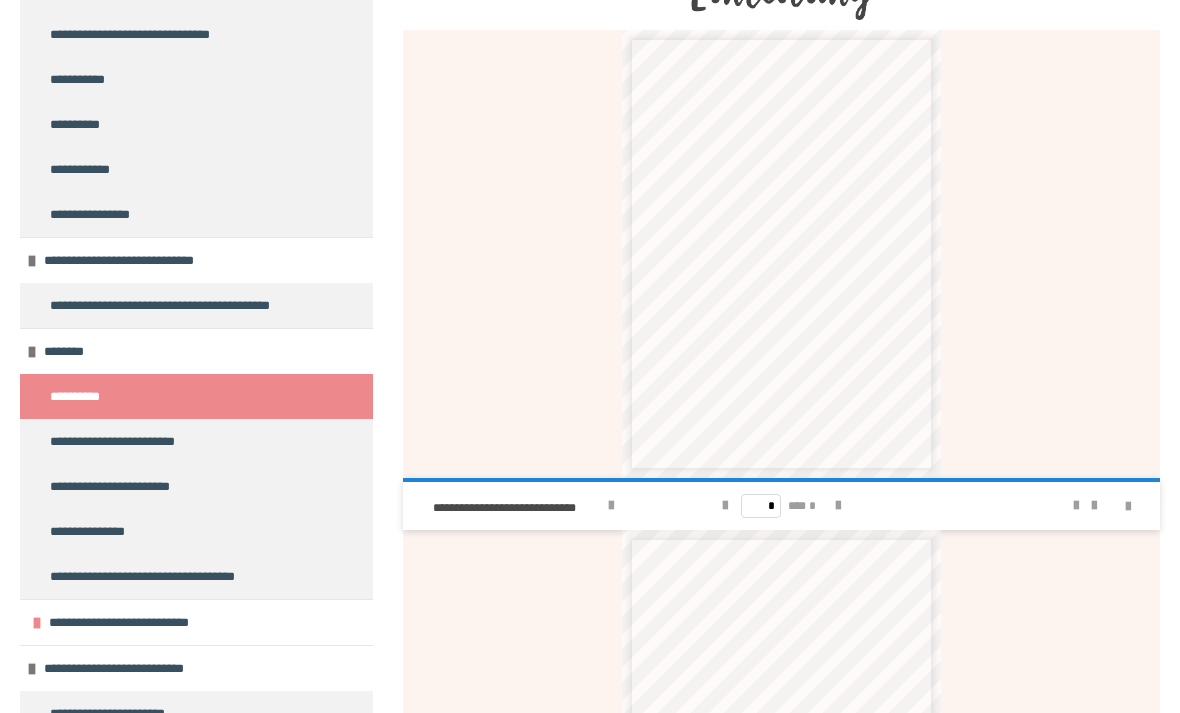 click on "**********" at bounding box center [127, 622] 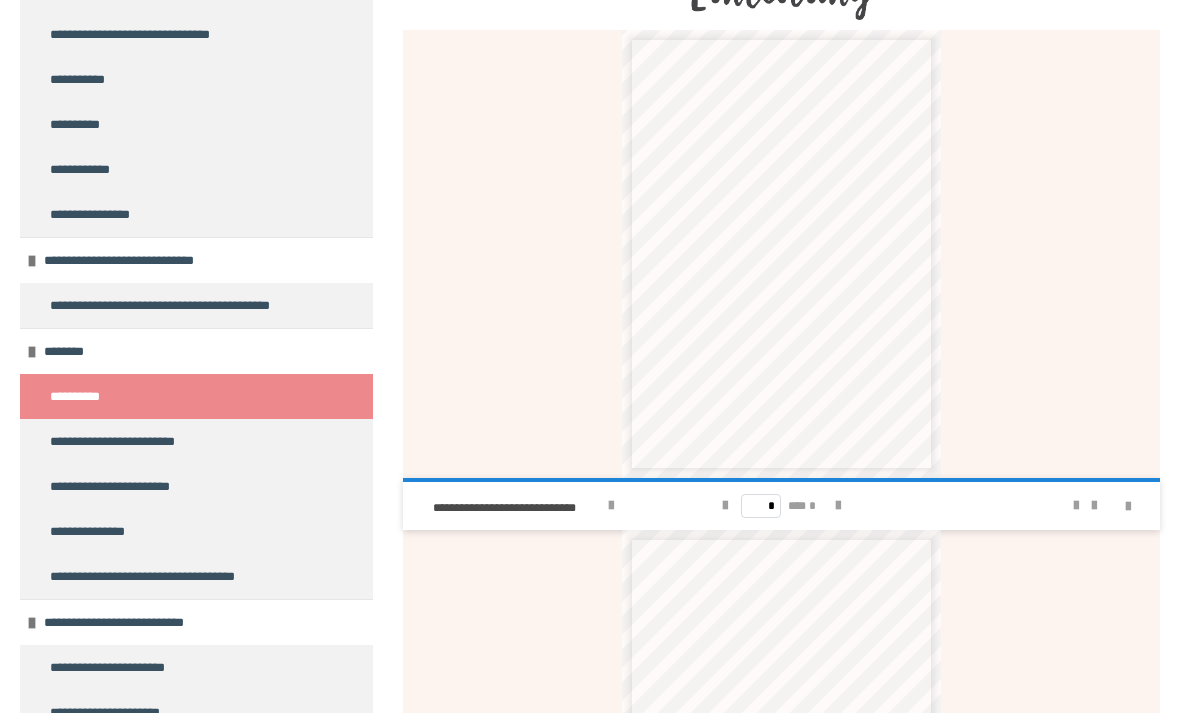 click on "**********" at bounding box center [122, 622] 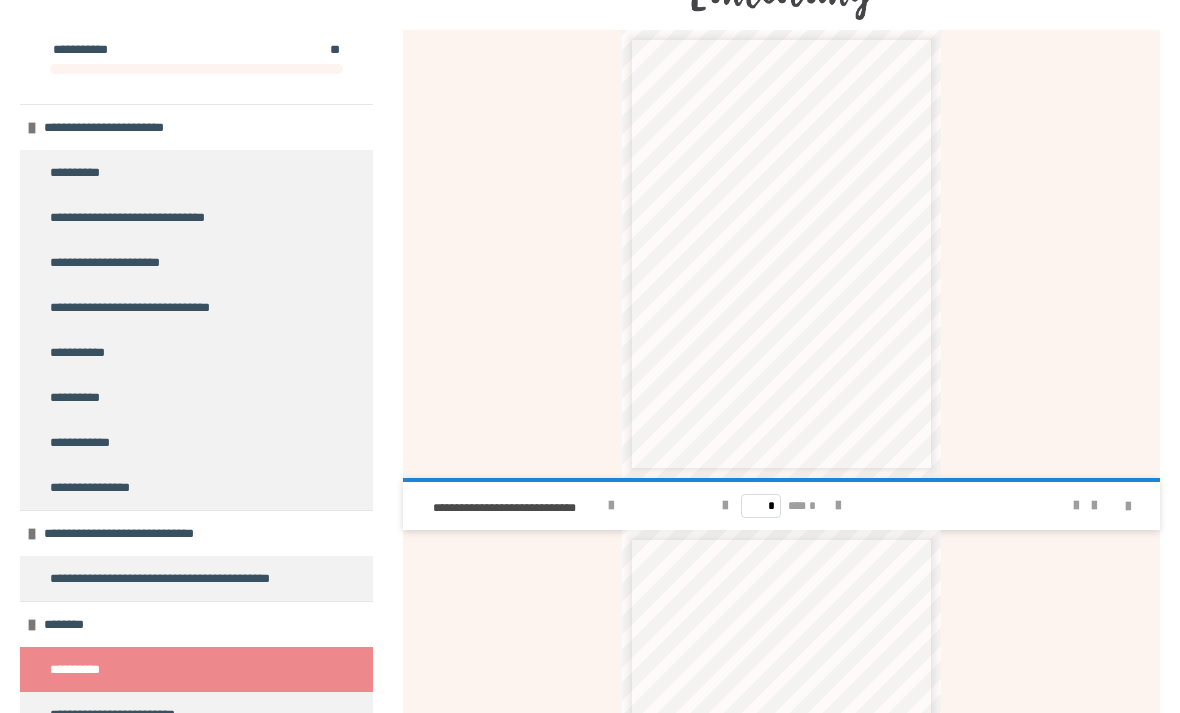scroll, scrollTop: 0, scrollLeft: 0, axis: both 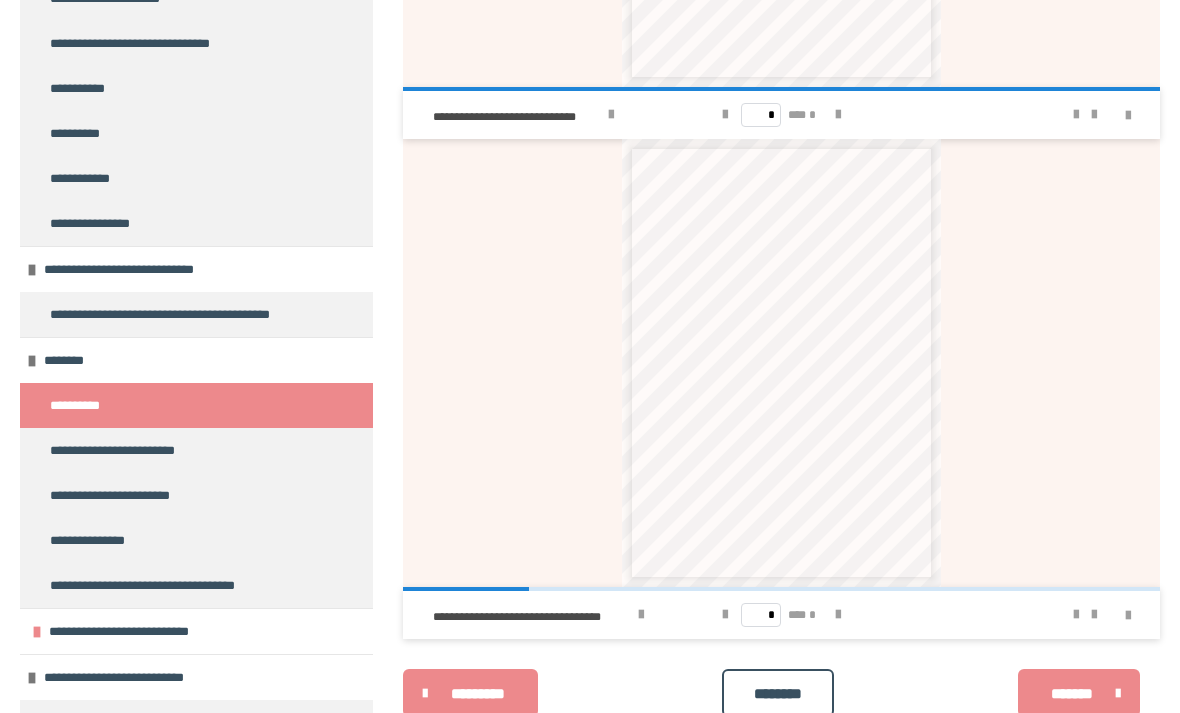 click on "**********" at bounding box center (127, 631) 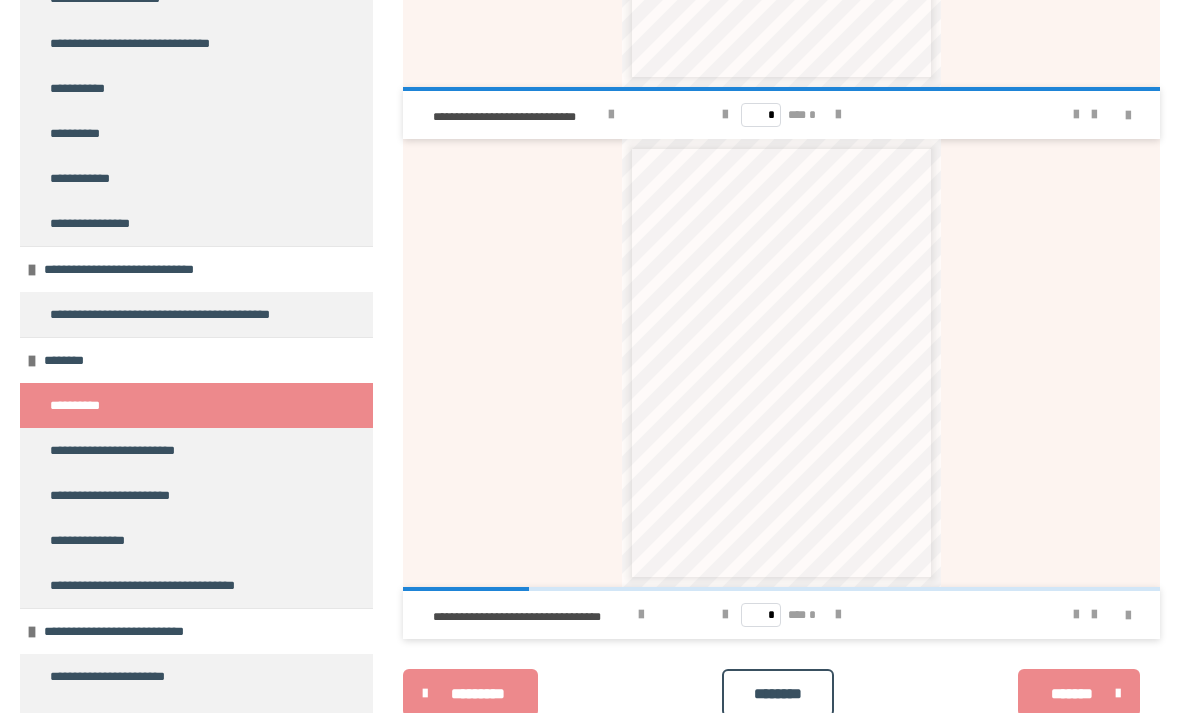 click on "**********" at bounding box center (115, 676) 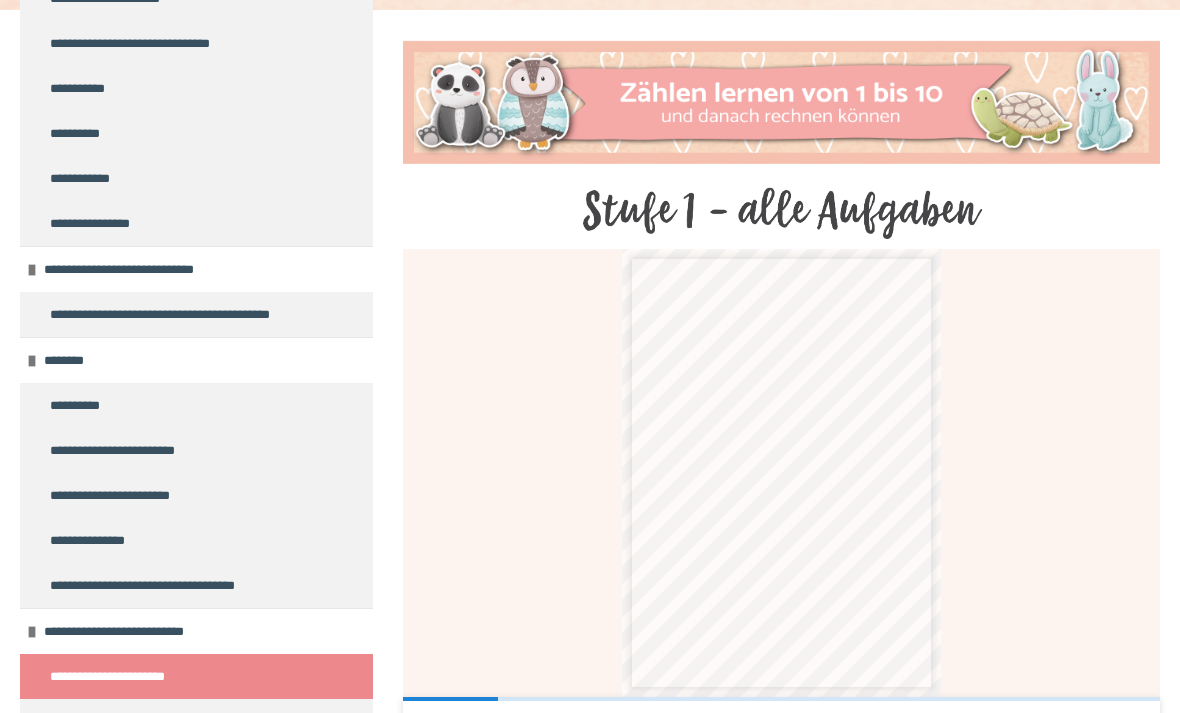 click at bounding box center [838, 726] 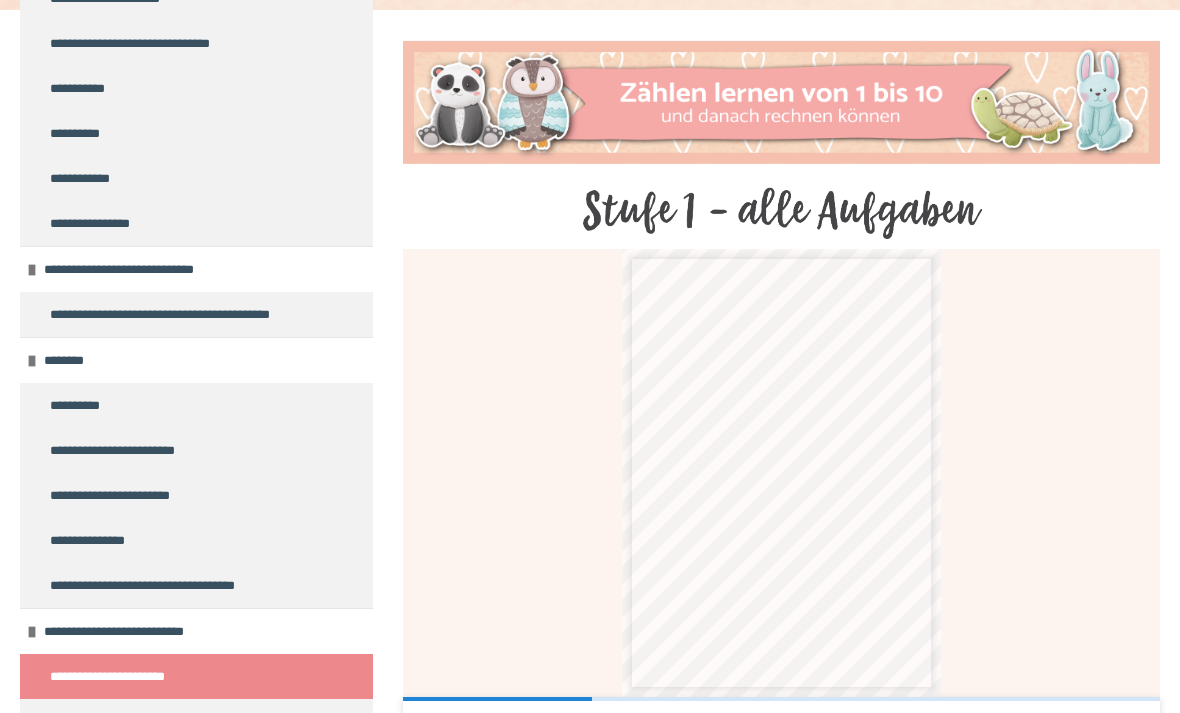 click on "**********" at bounding box center [512, 727] 